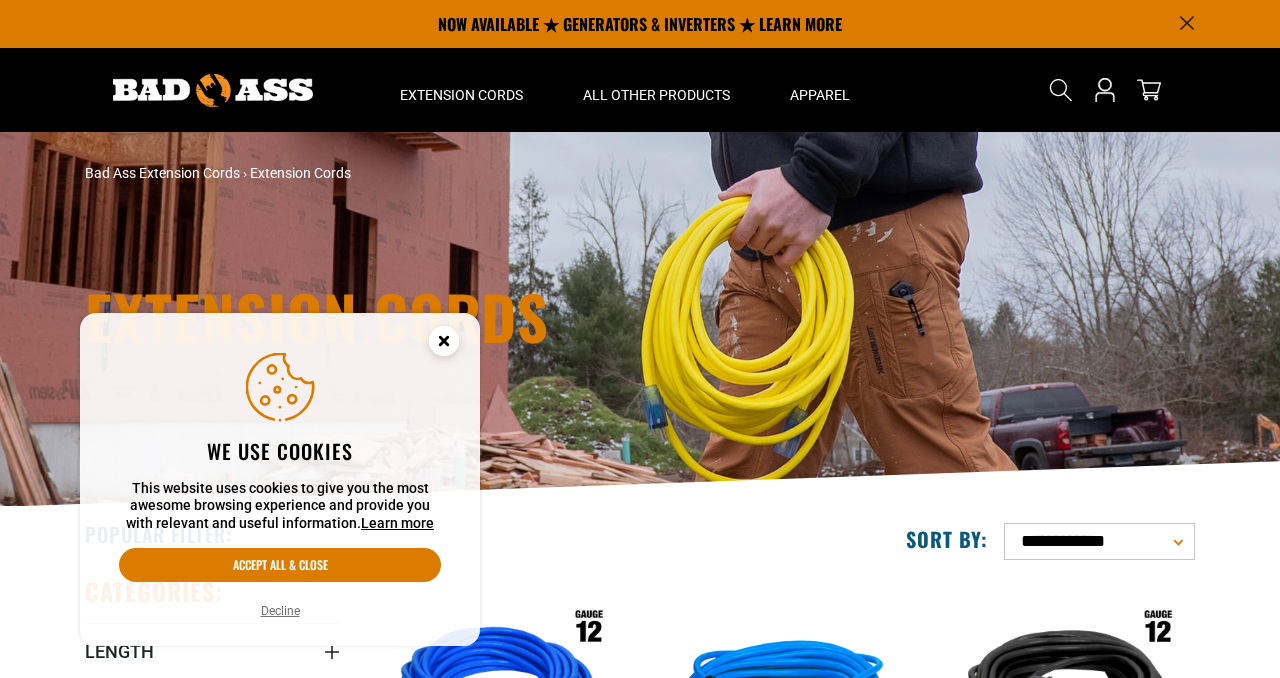 scroll, scrollTop: 0, scrollLeft: 0, axis: both 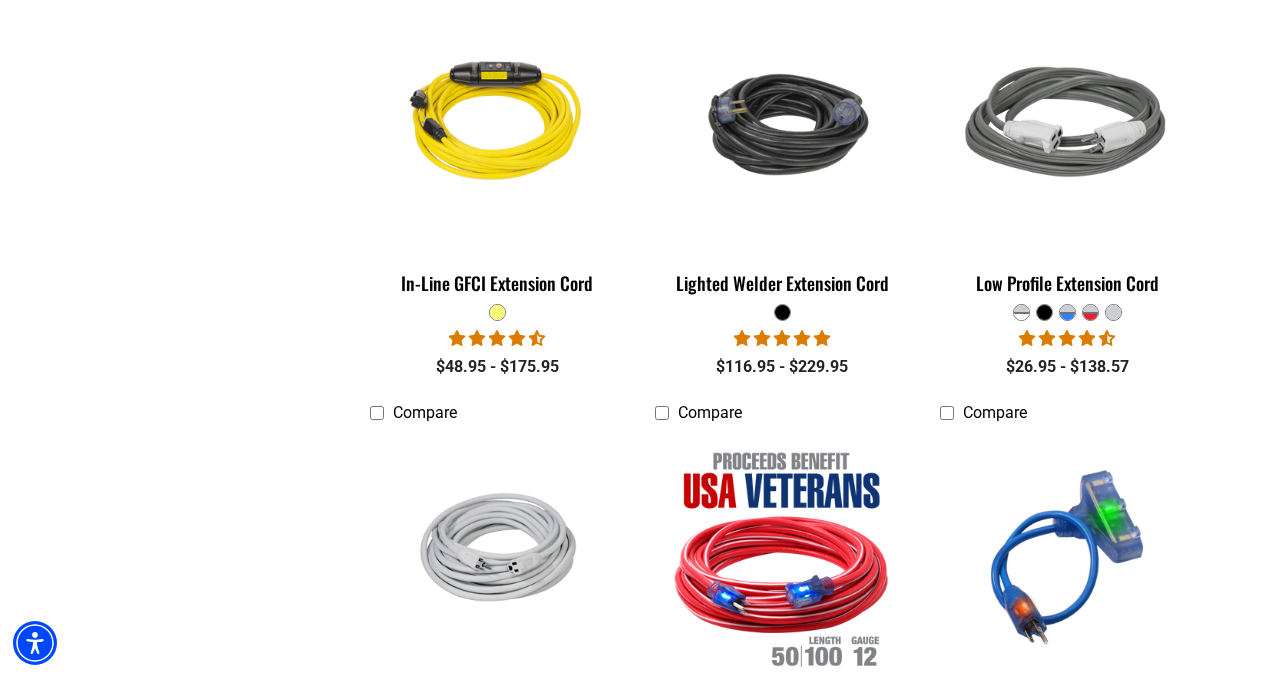 click at bounding box center (462, -1489) 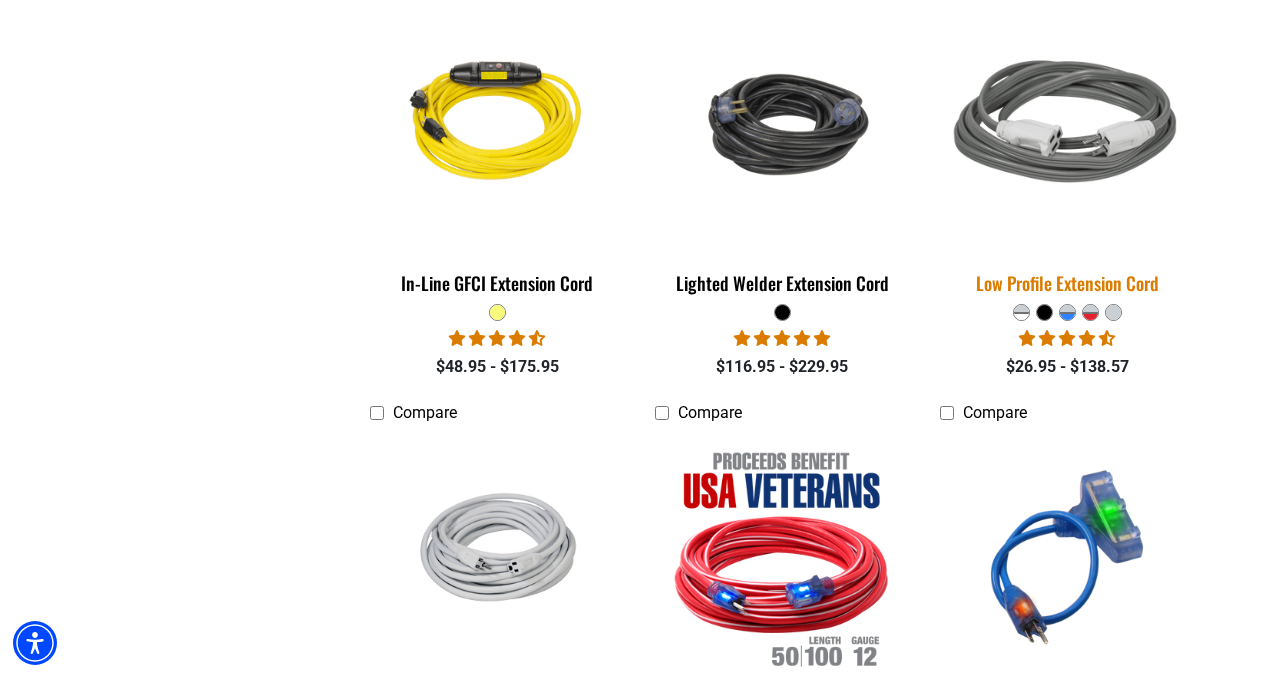 click at bounding box center (1067, 125) 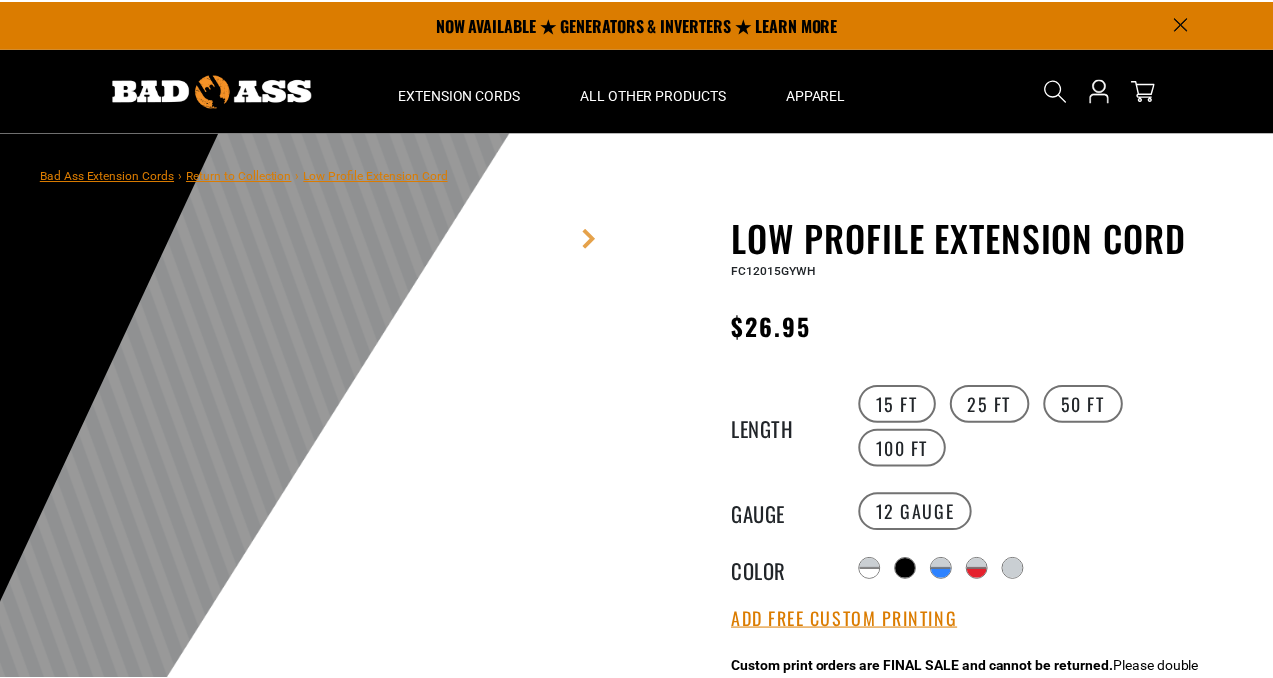 scroll, scrollTop: 0, scrollLeft: 0, axis: both 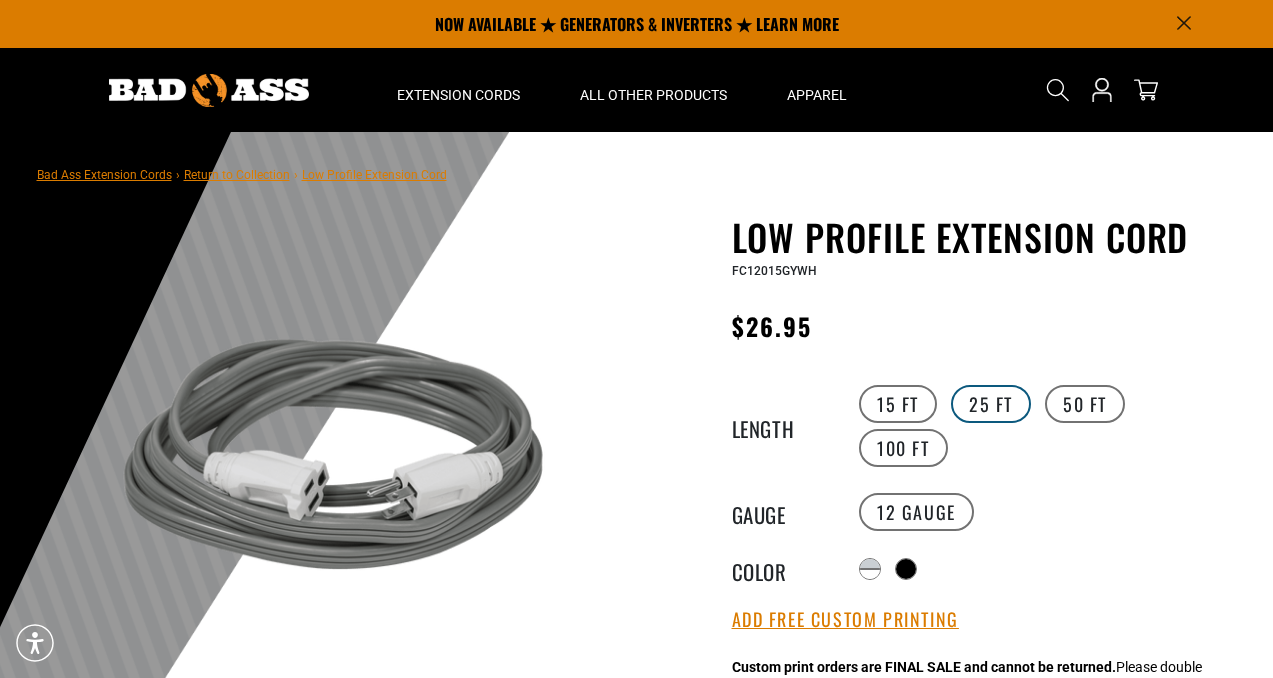 click on "25 FT" at bounding box center (991, 404) 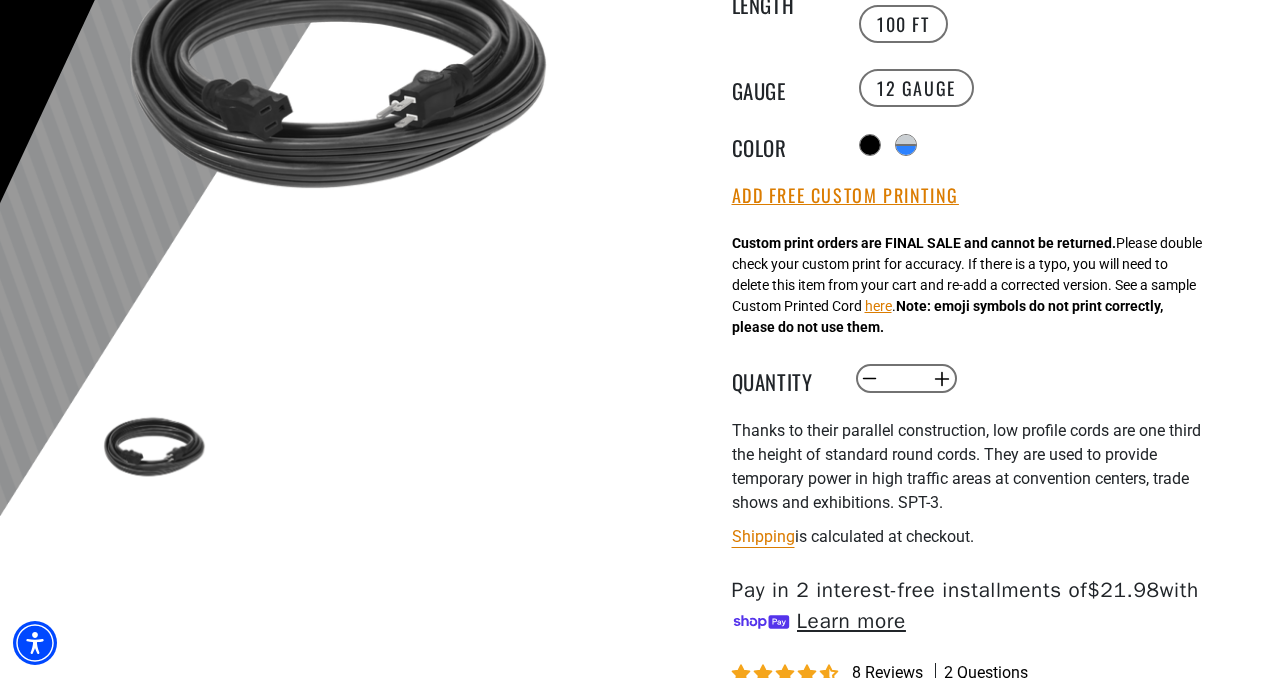 scroll, scrollTop: 428, scrollLeft: 0, axis: vertical 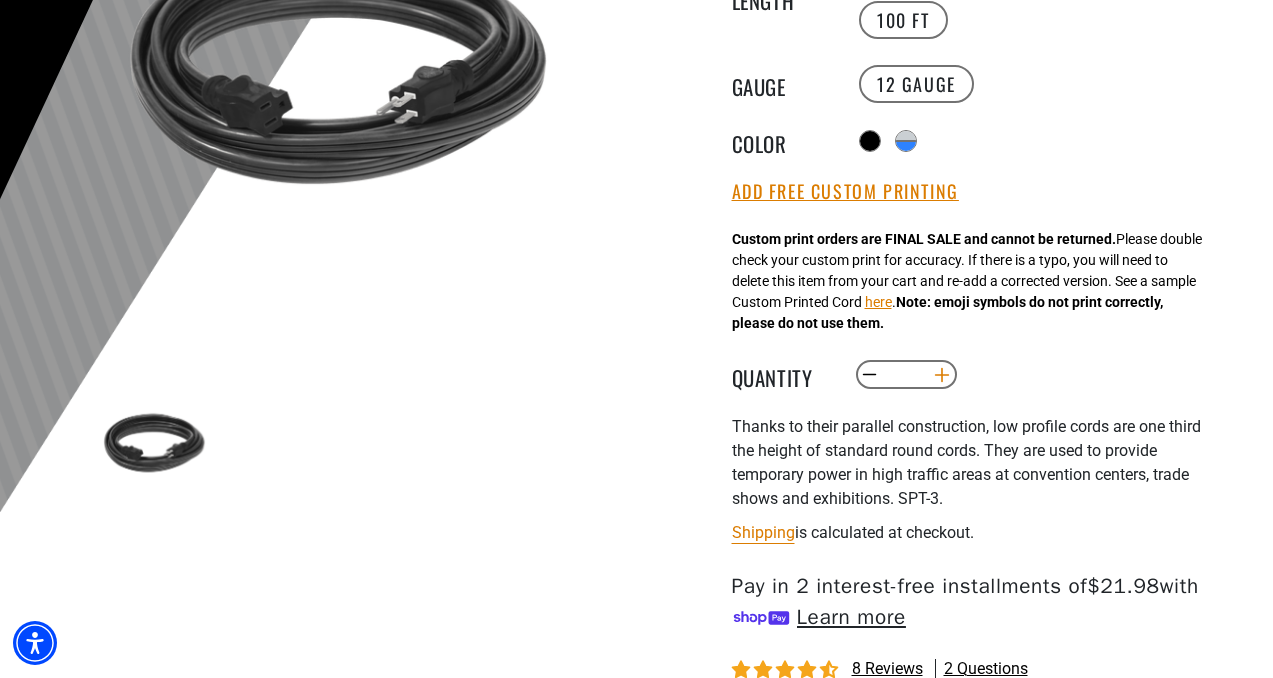 click on "Increase quantity for Low Profile Extension Cord" at bounding box center (941, 375) 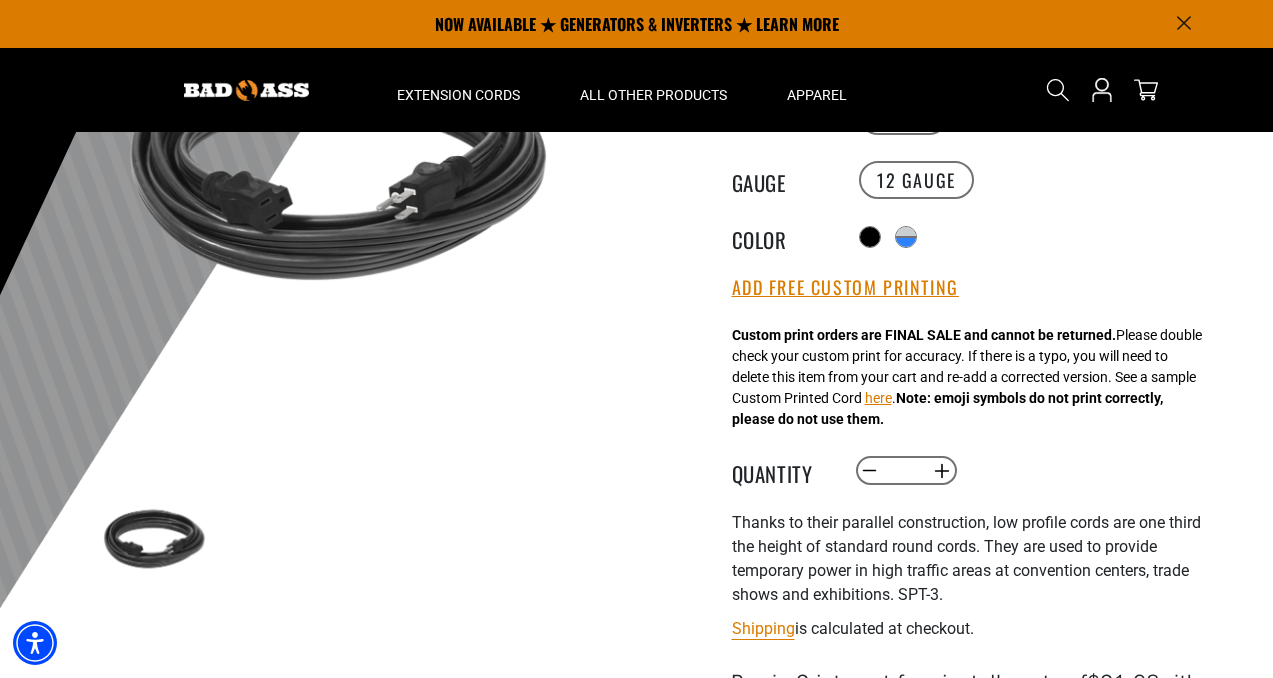 scroll, scrollTop: 310, scrollLeft: 0, axis: vertical 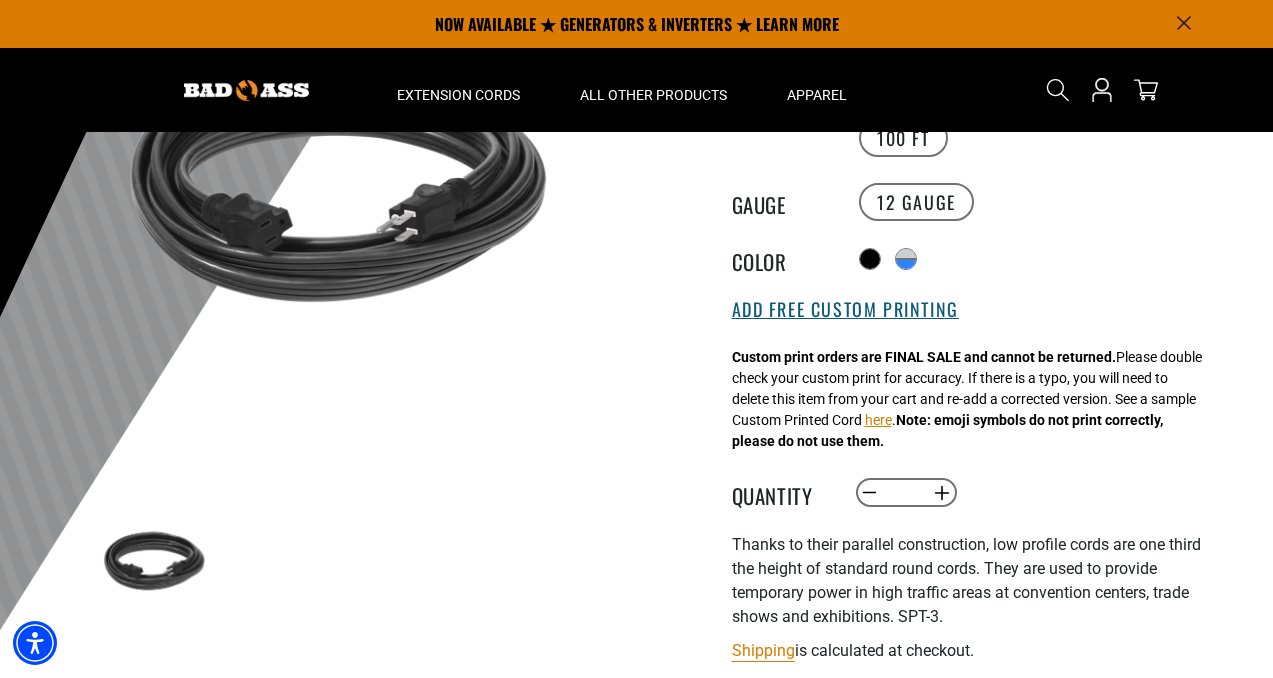 click on "Add Free Custom Printing" at bounding box center (845, 310) 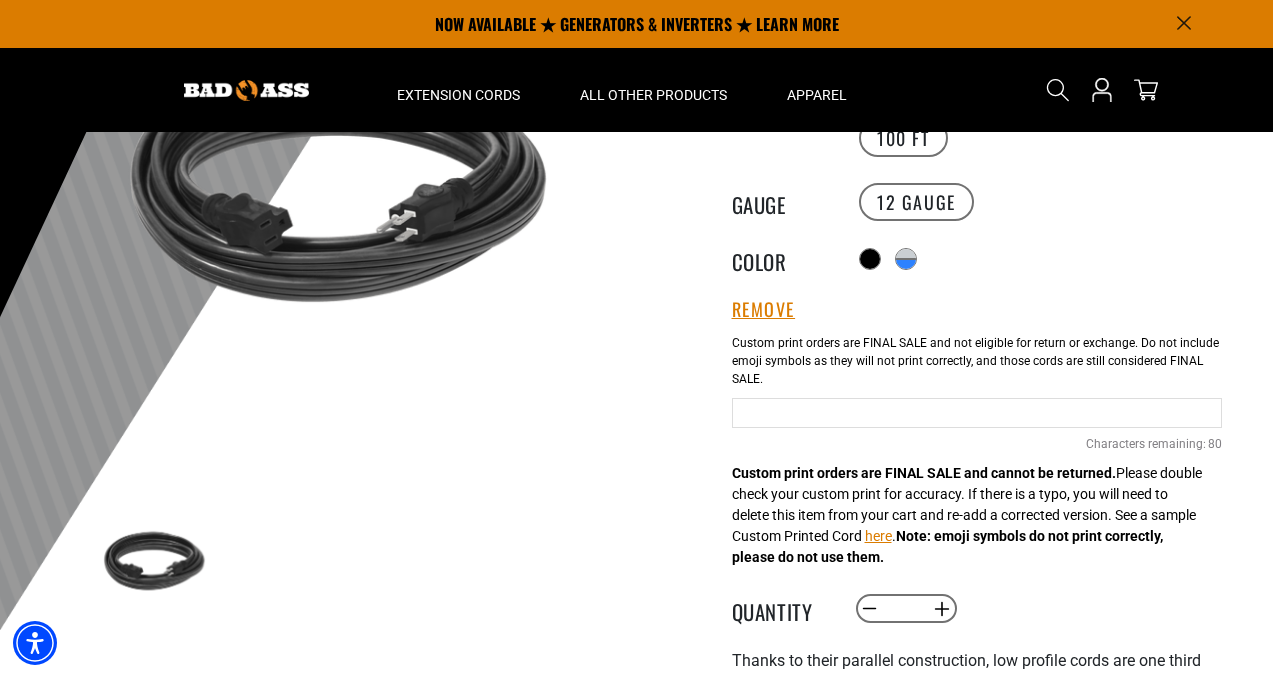 click at bounding box center [977, 413] 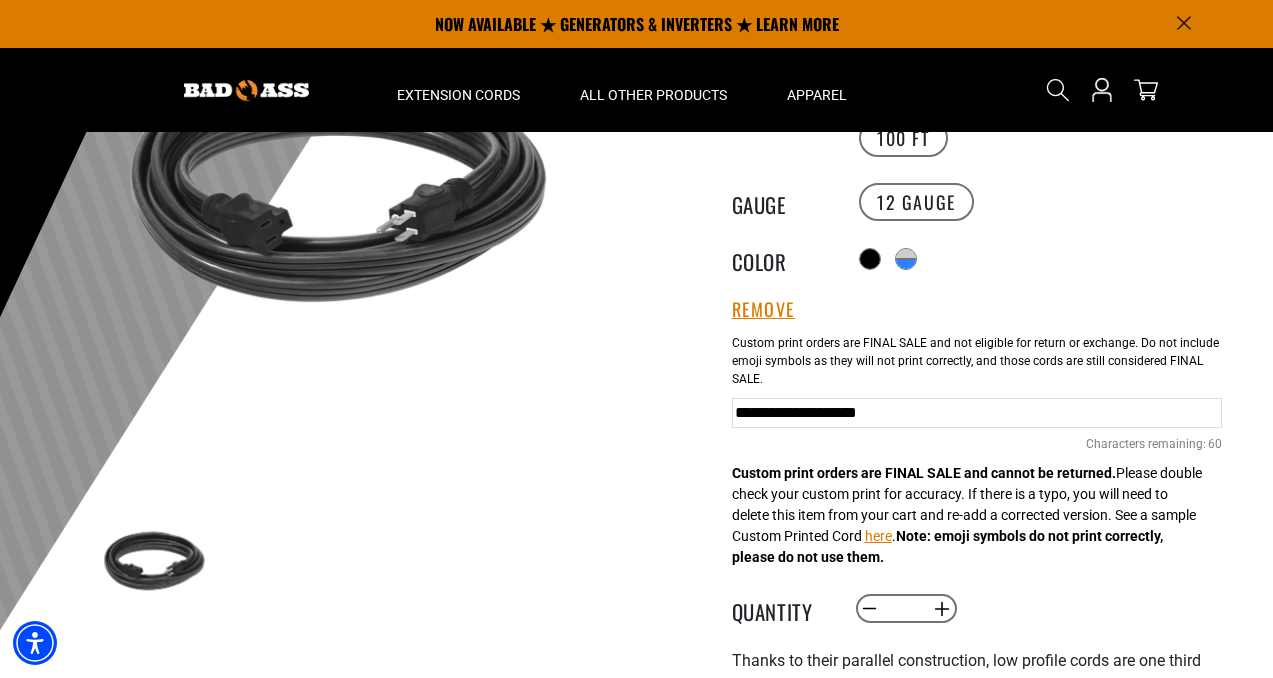 click on "**********" at bounding box center (977, 413) 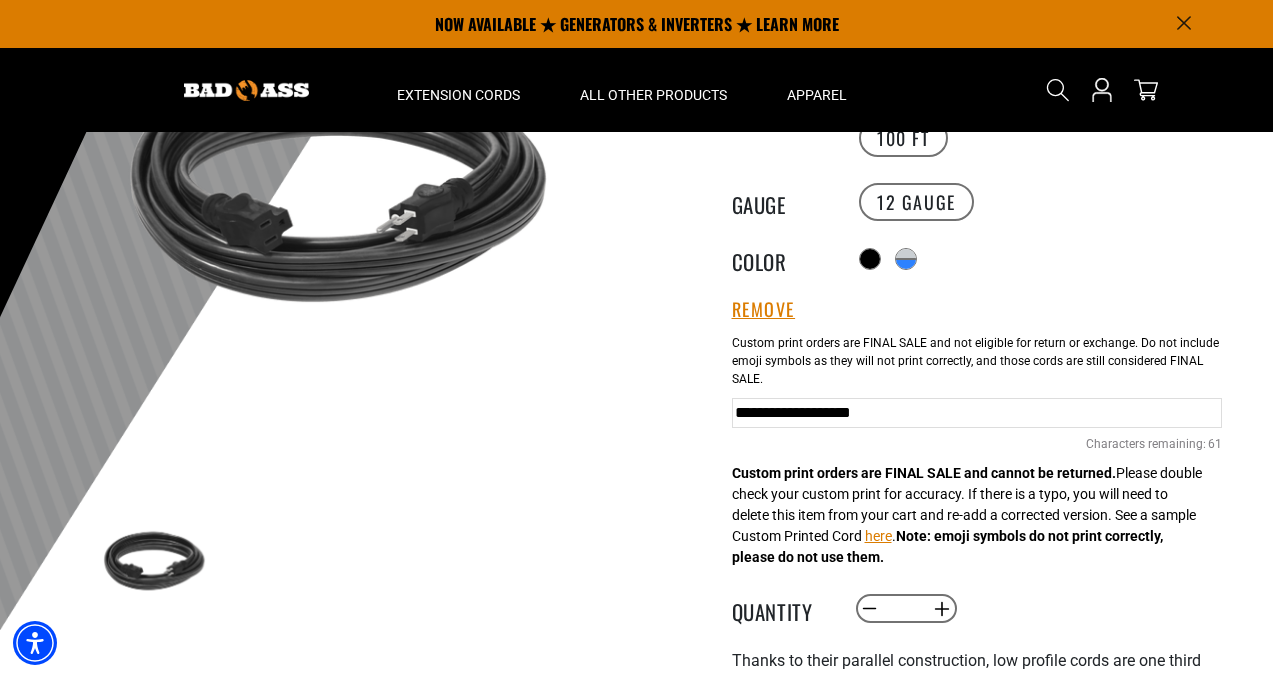 click on "**********" at bounding box center [977, 413] 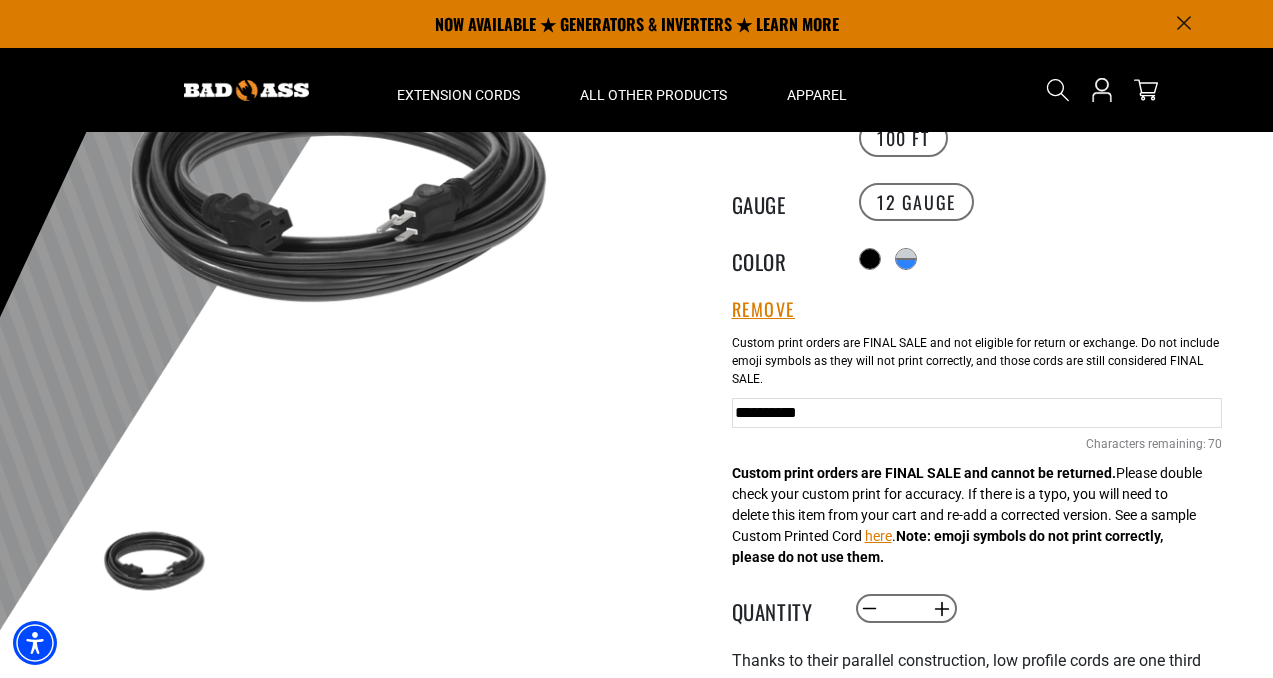 click on "**********" at bounding box center [977, 413] 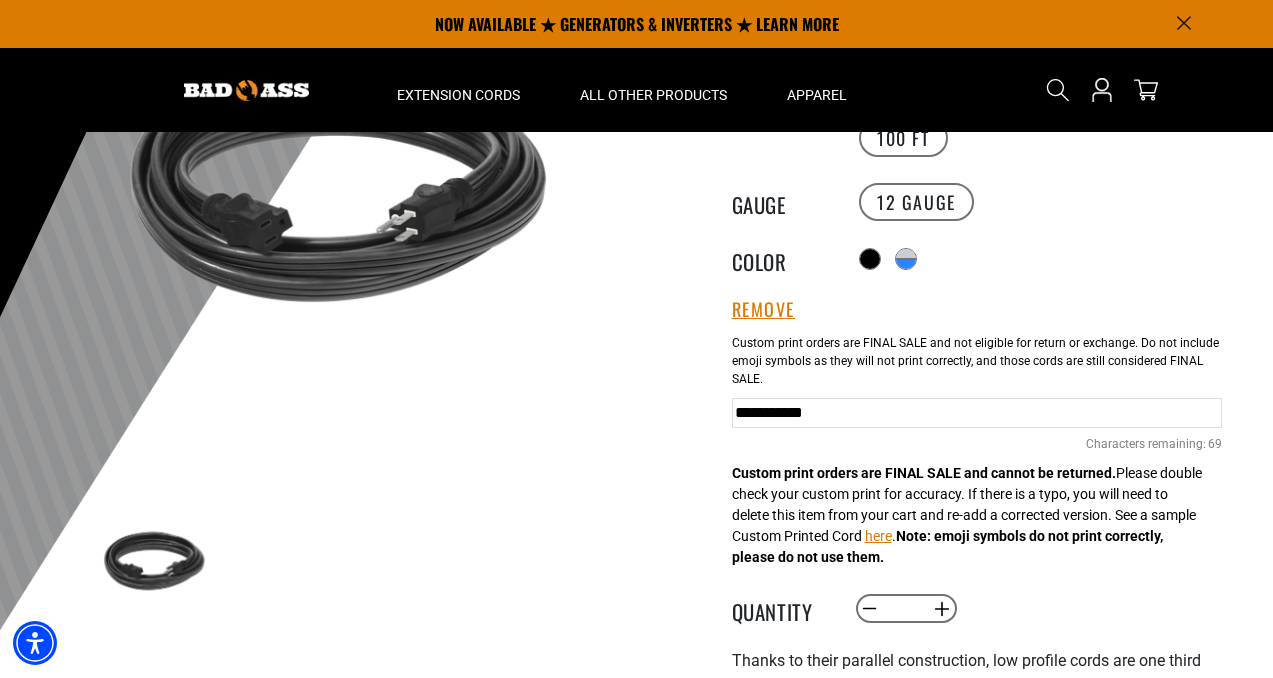 click on "**********" at bounding box center [977, 413] 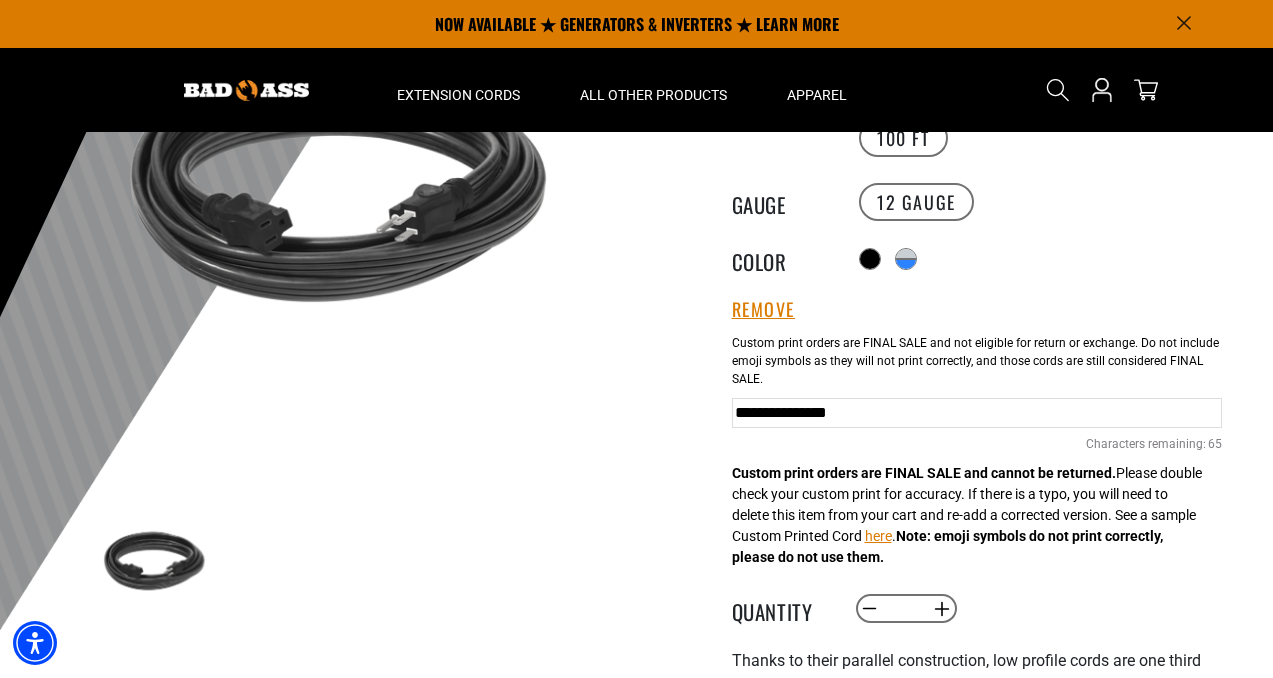 type on "**********" 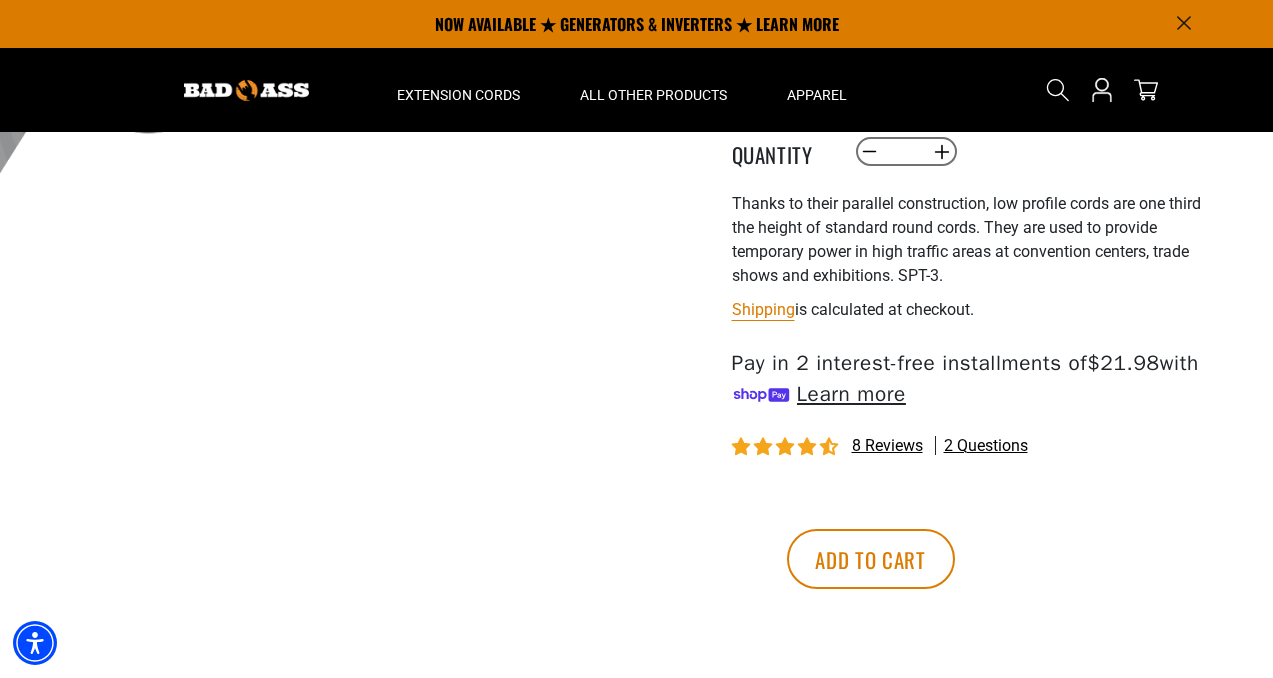 scroll, scrollTop: 747, scrollLeft: 0, axis: vertical 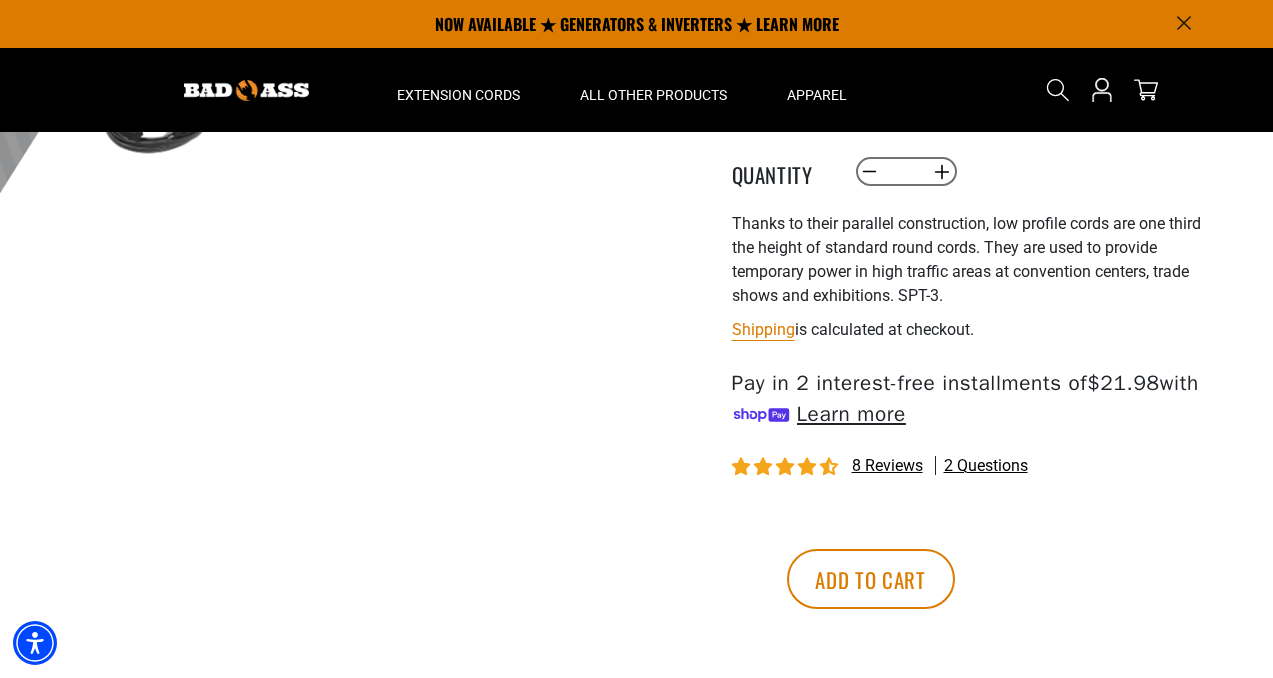 click on "8 reviews" at bounding box center [887, 465] 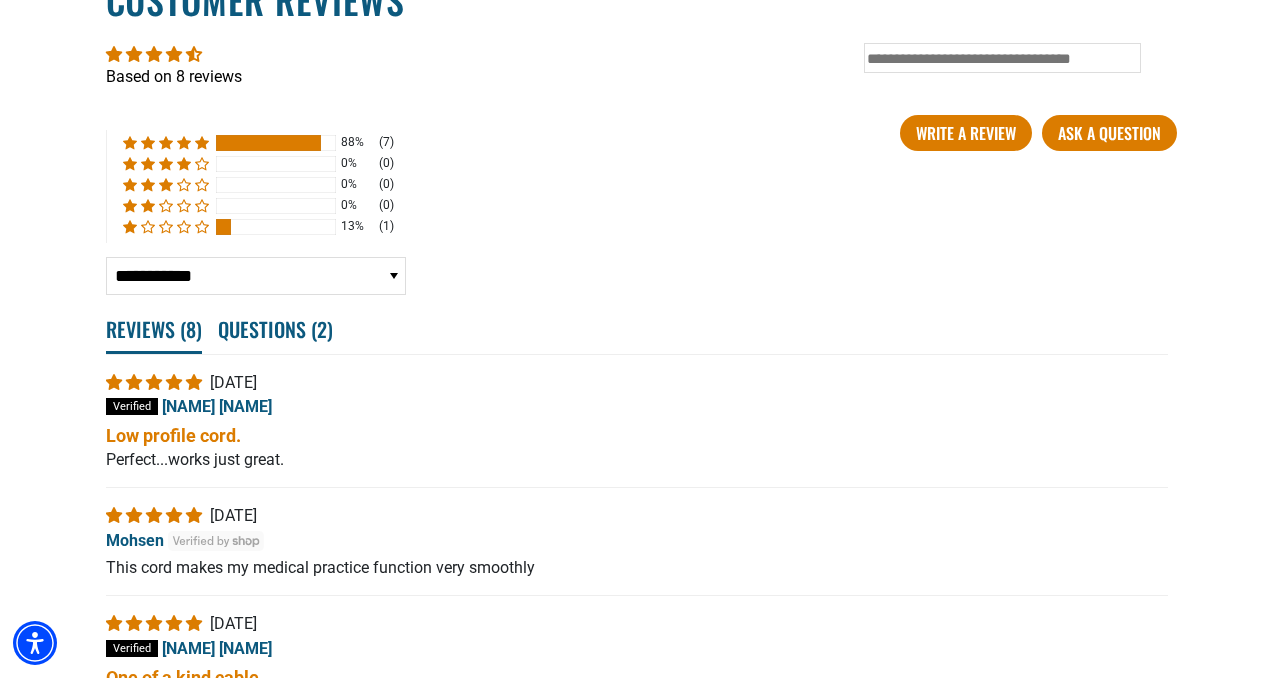 scroll, scrollTop: 3894, scrollLeft: 0, axis: vertical 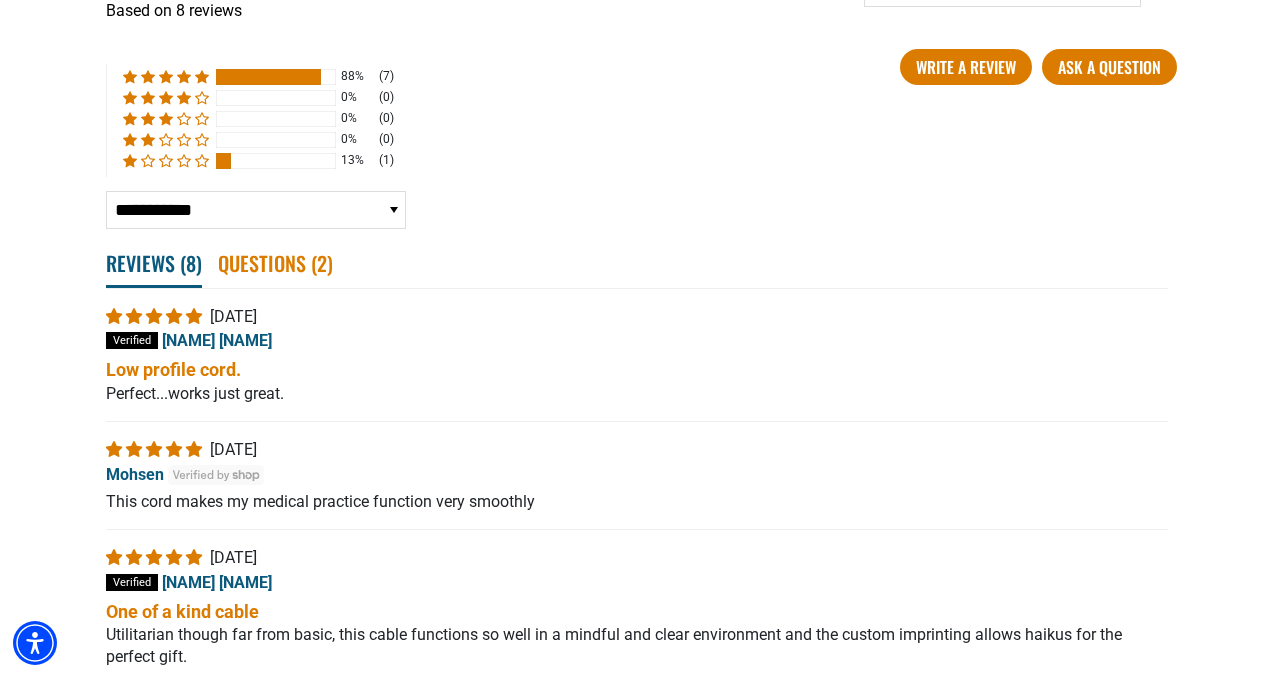 click on "Questions ( 2 )" at bounding box center (275, 263) 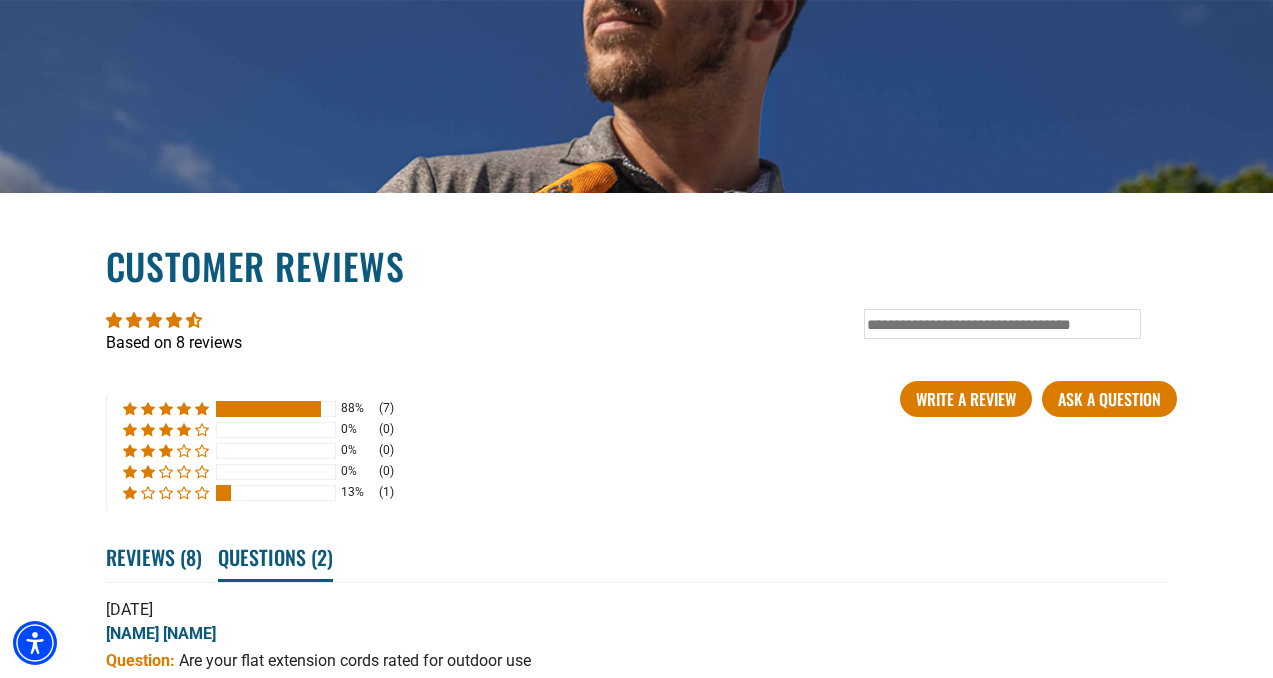 scroll, scrollTop: 3584, scrollLeft: 0, axis: vertical 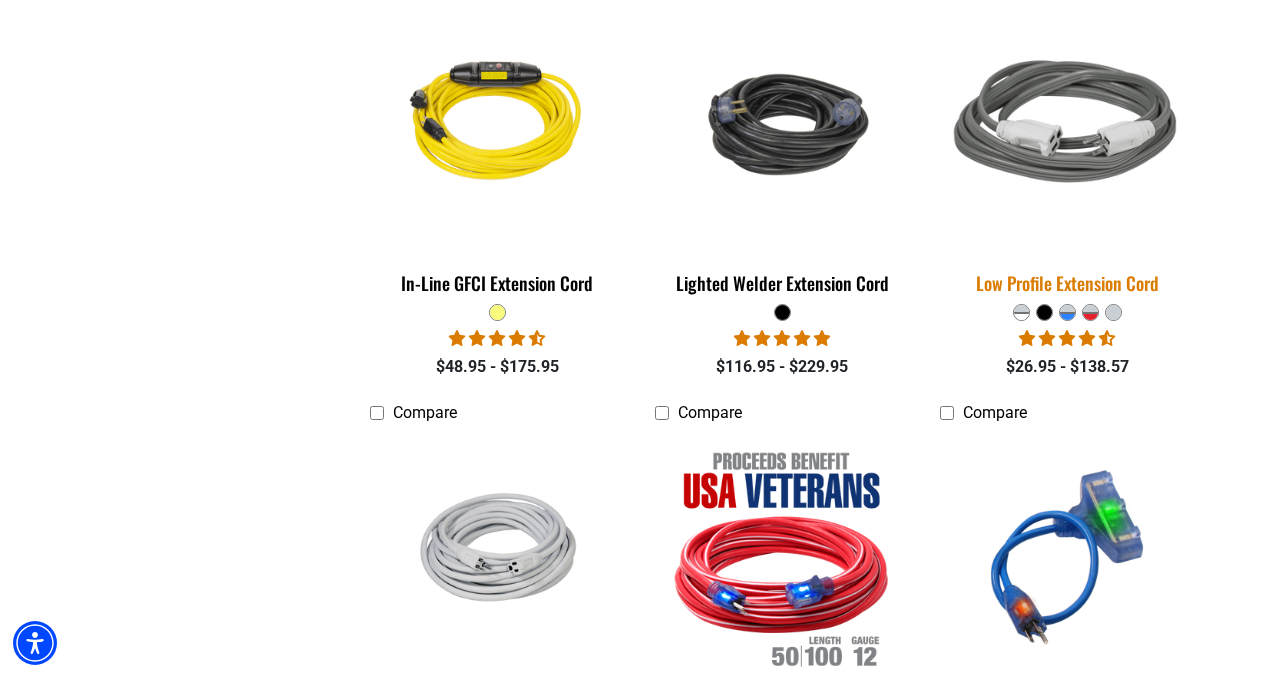 click on "Low Profile Extension Cord" at bounding box center [1067, 283] 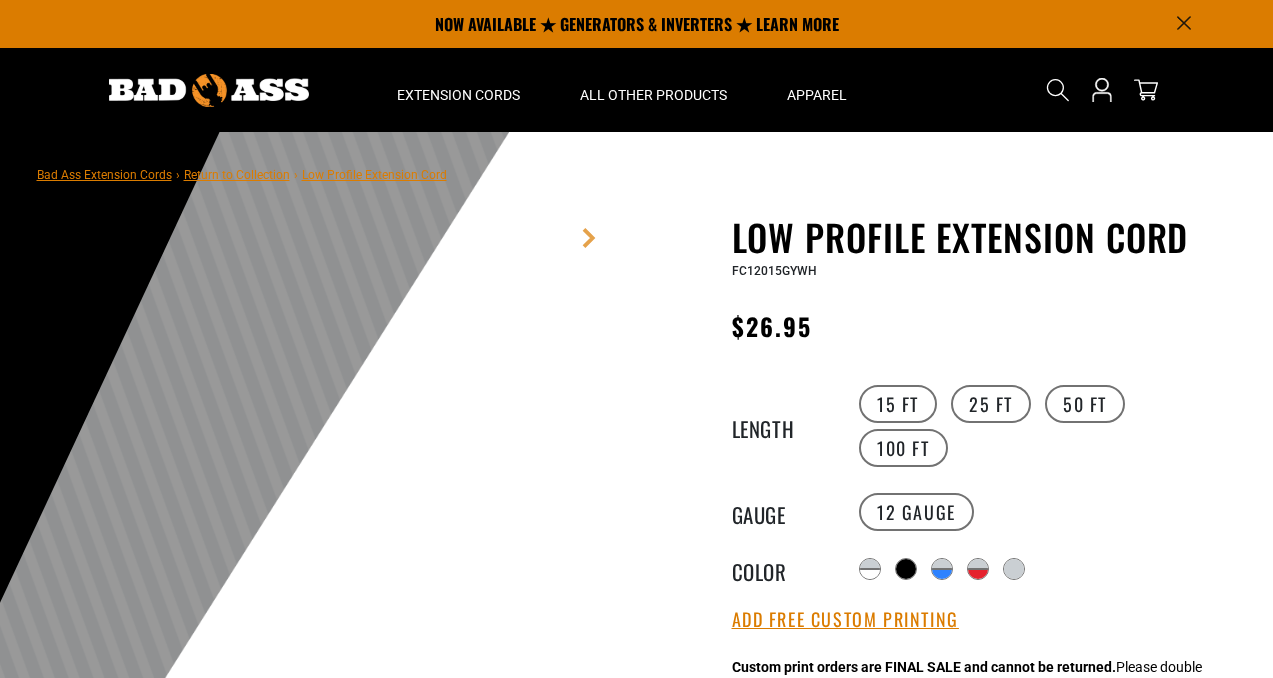 scroll, scrollTop: 0, scrollLeft: 0, axis: both 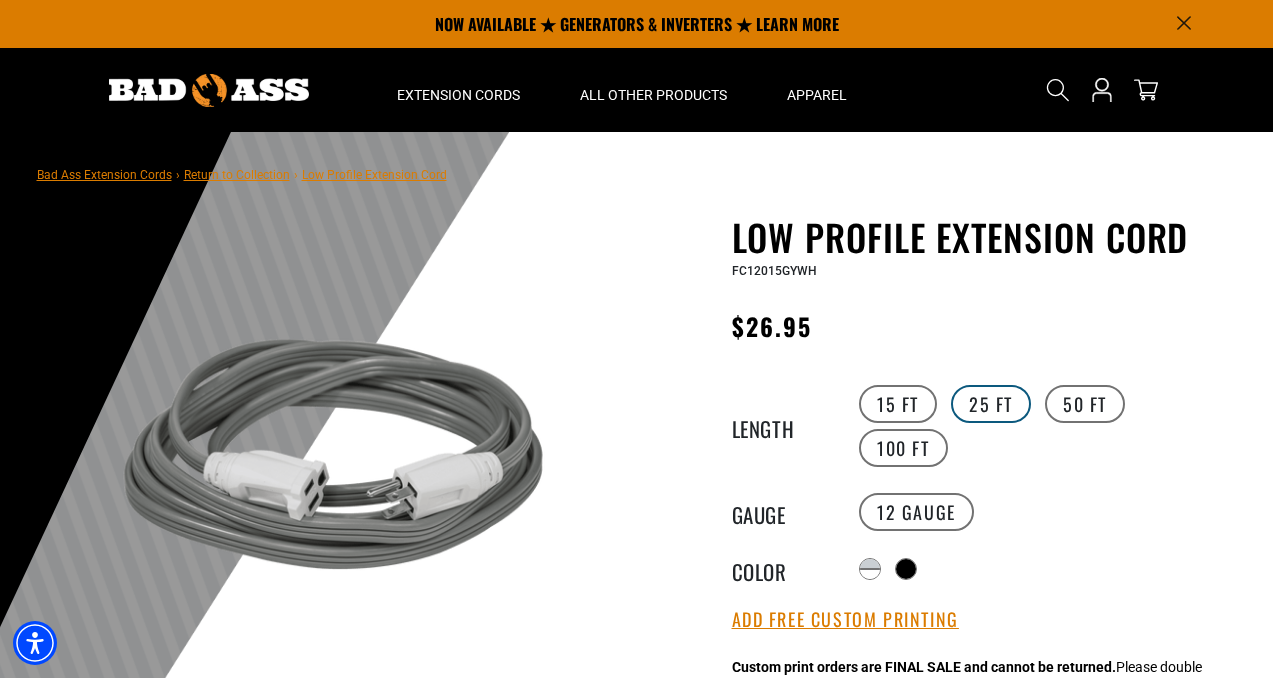 click on "25 FT" at bounding box center (991, 404) 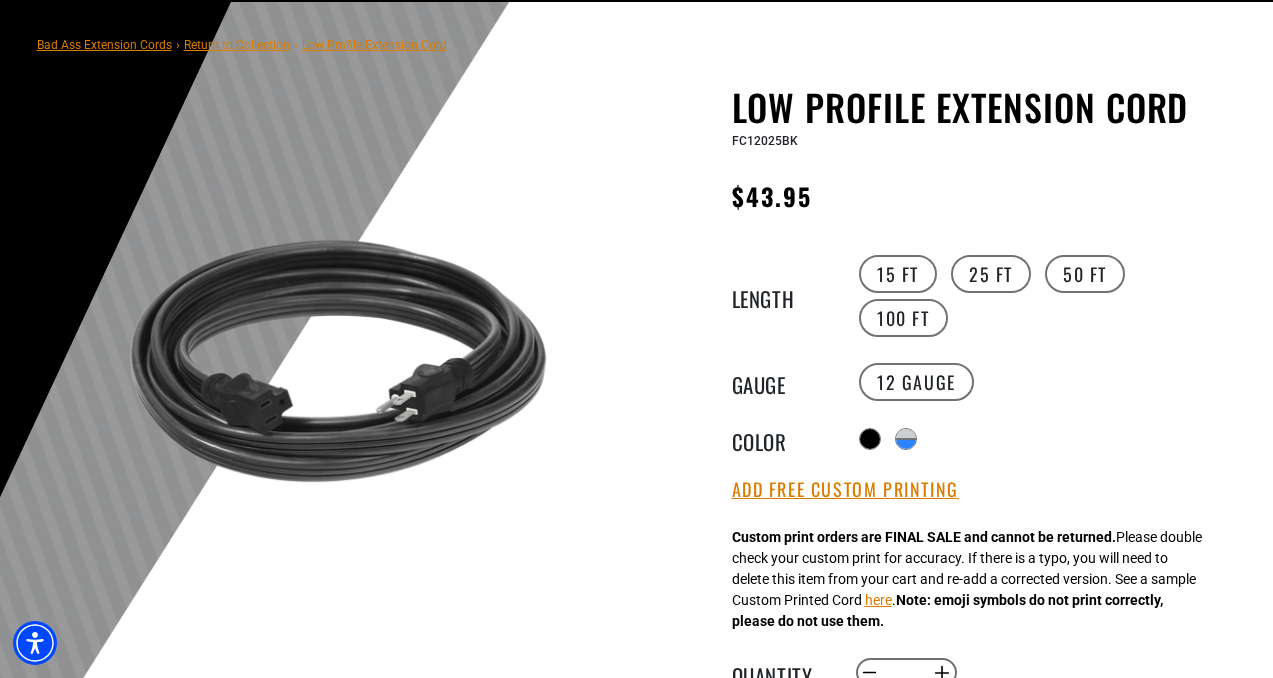 scroll, scrollTop: 135, scrollLeft: 0, axis: vertical 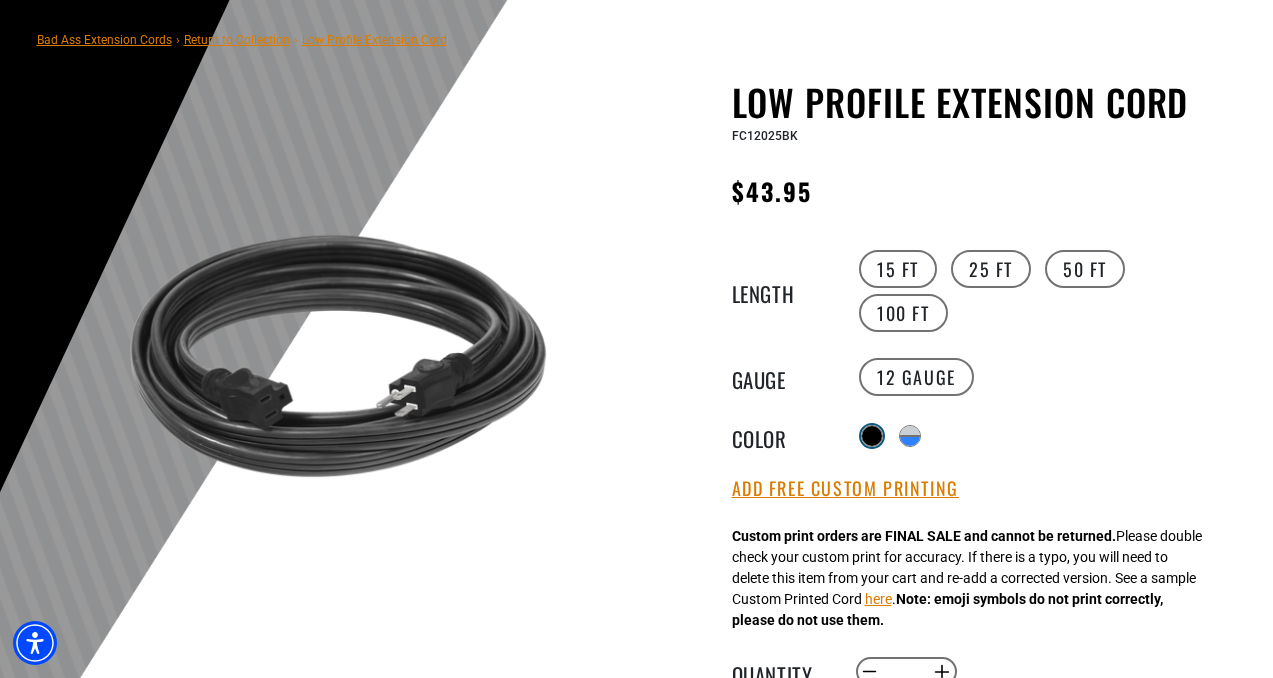 click at bounding box center (872, 436) 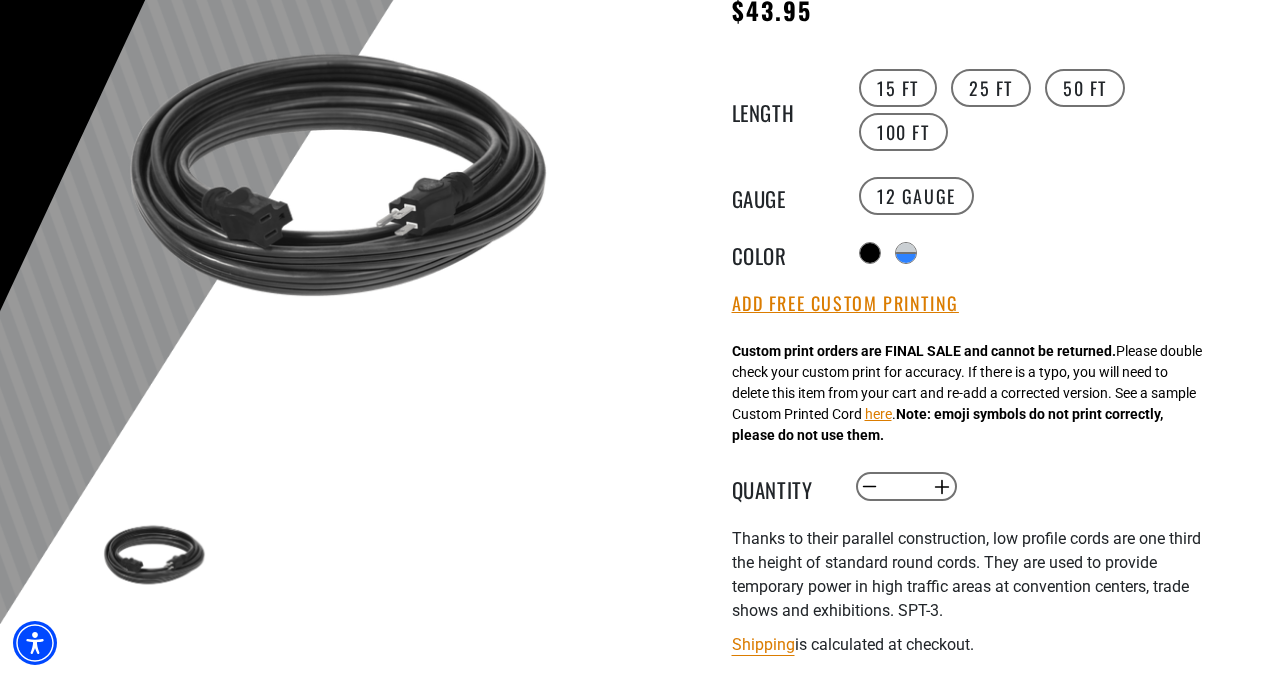 scroll, scrollTop: 318, scrollLeft: 0, axis: vertical 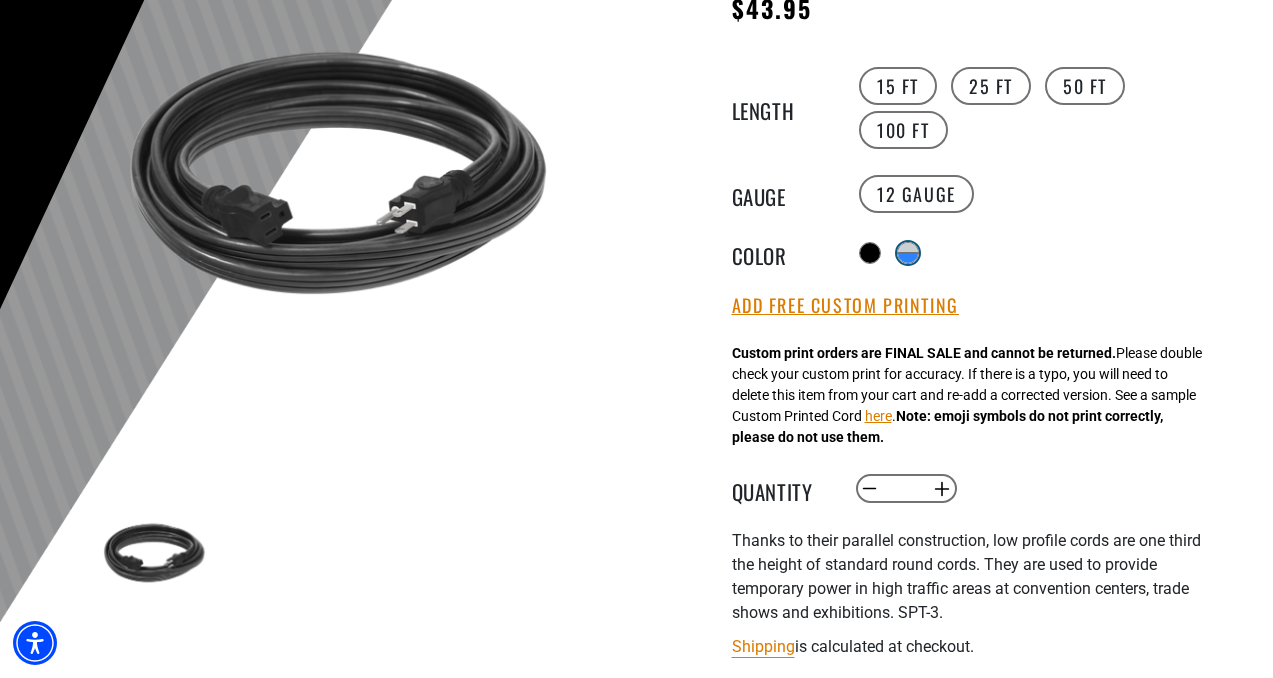 click on "products.product.variant_sold_out_or_unavailable" at bounding box center (908, 258) 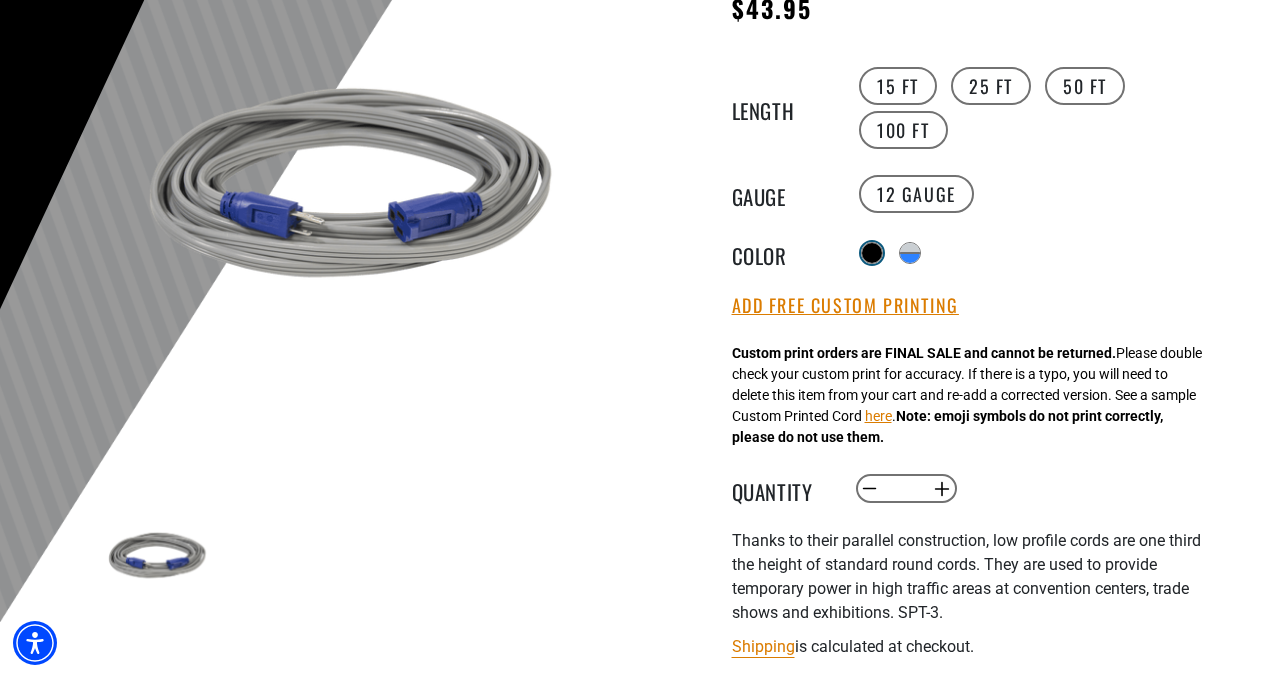 click at bounding box center (872, 253) 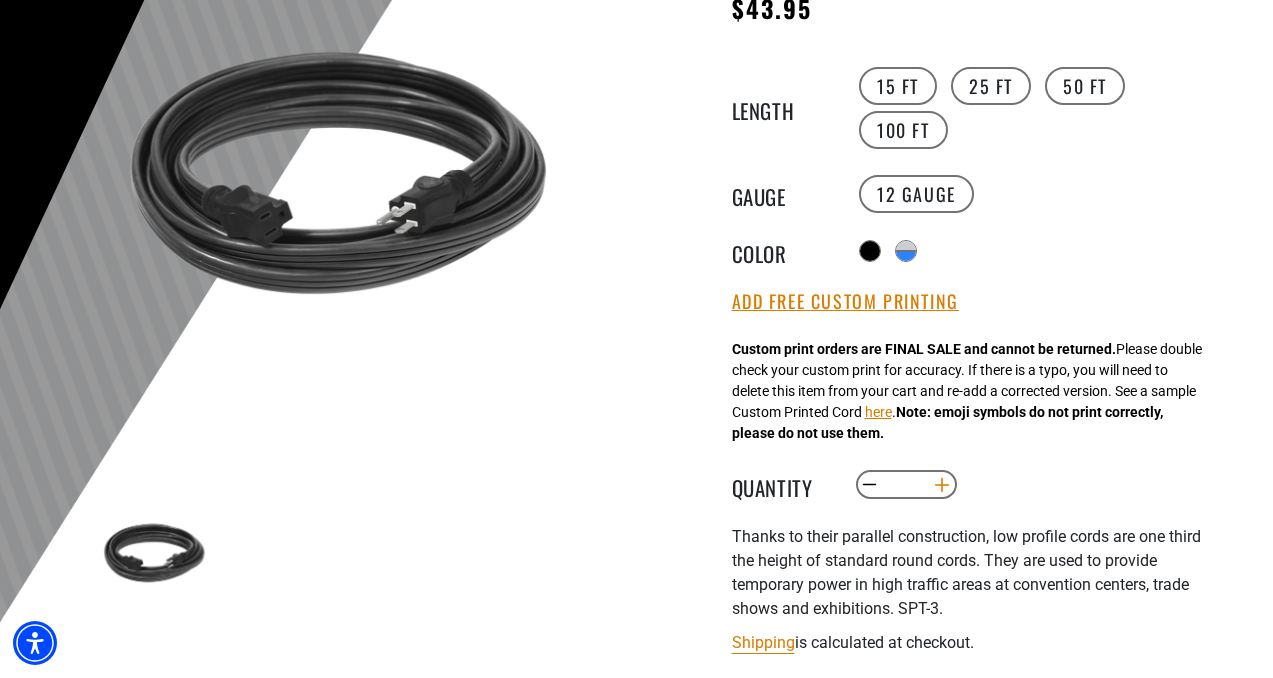click on "Increase quantity for Low Profile Extension Cord" at bounding box center (941, 485) 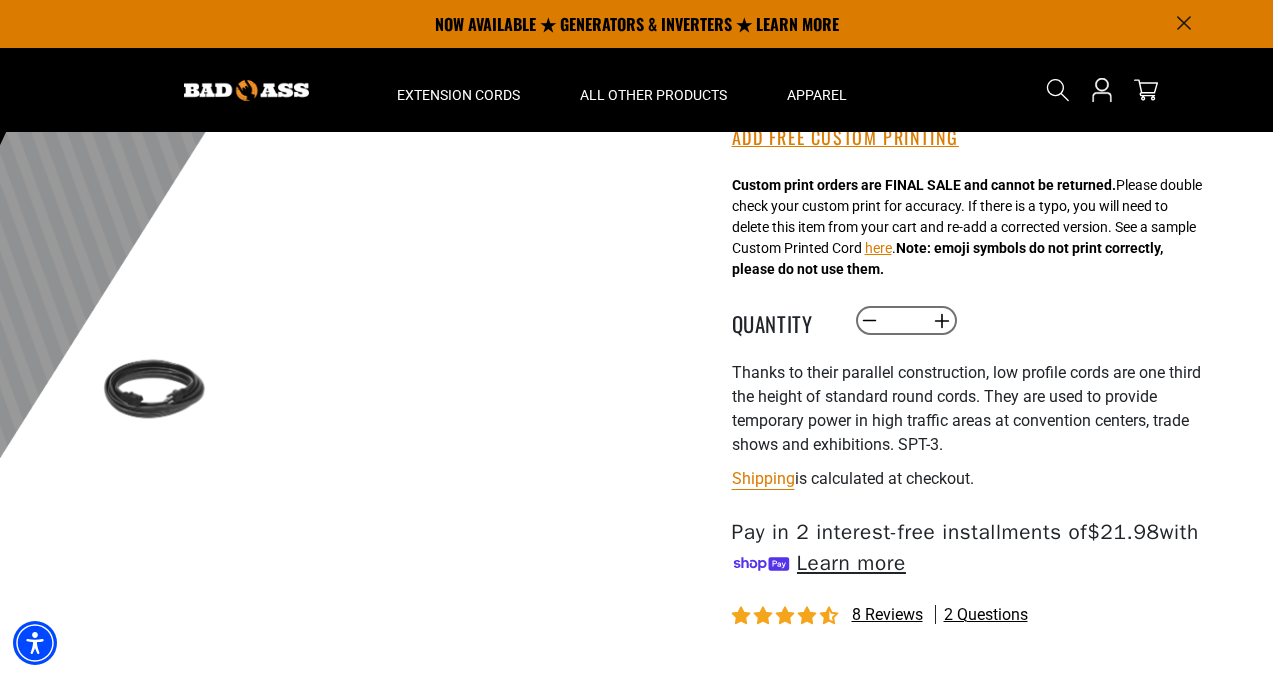scroll, scrollTop: 481, scrollLeft: 0, axis: vertical 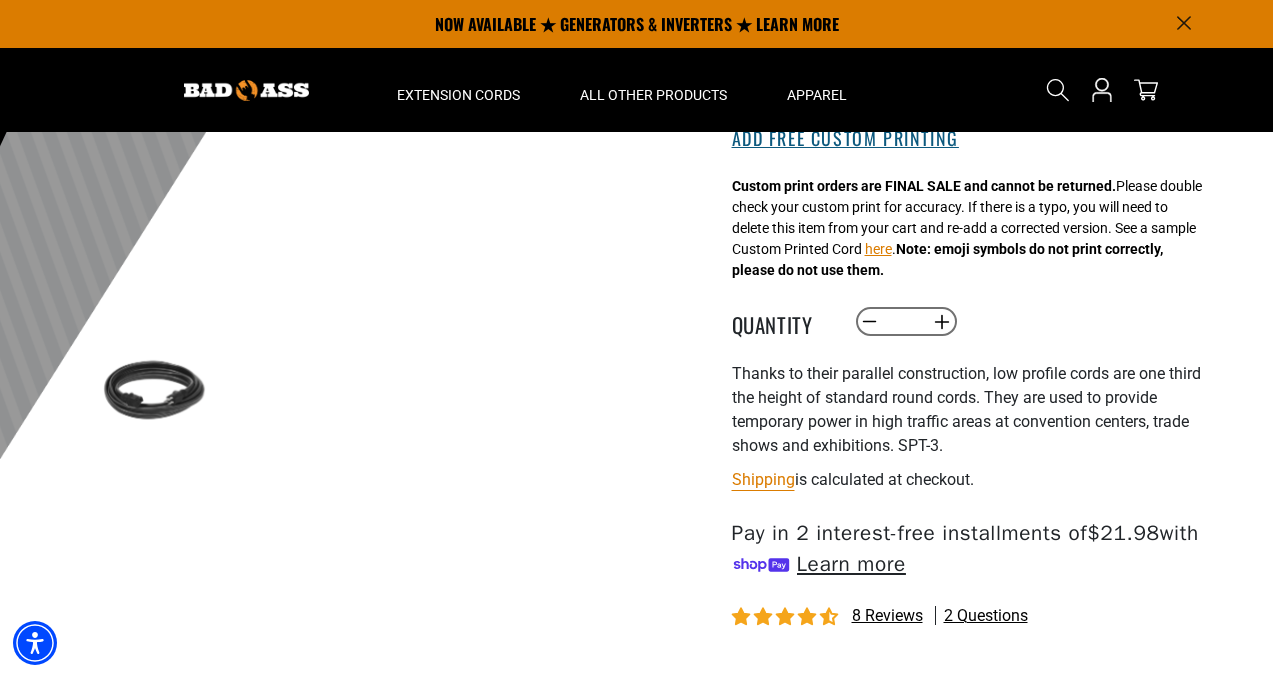 click on "Add Free Custom Printing" at bounding box center (845, 139) 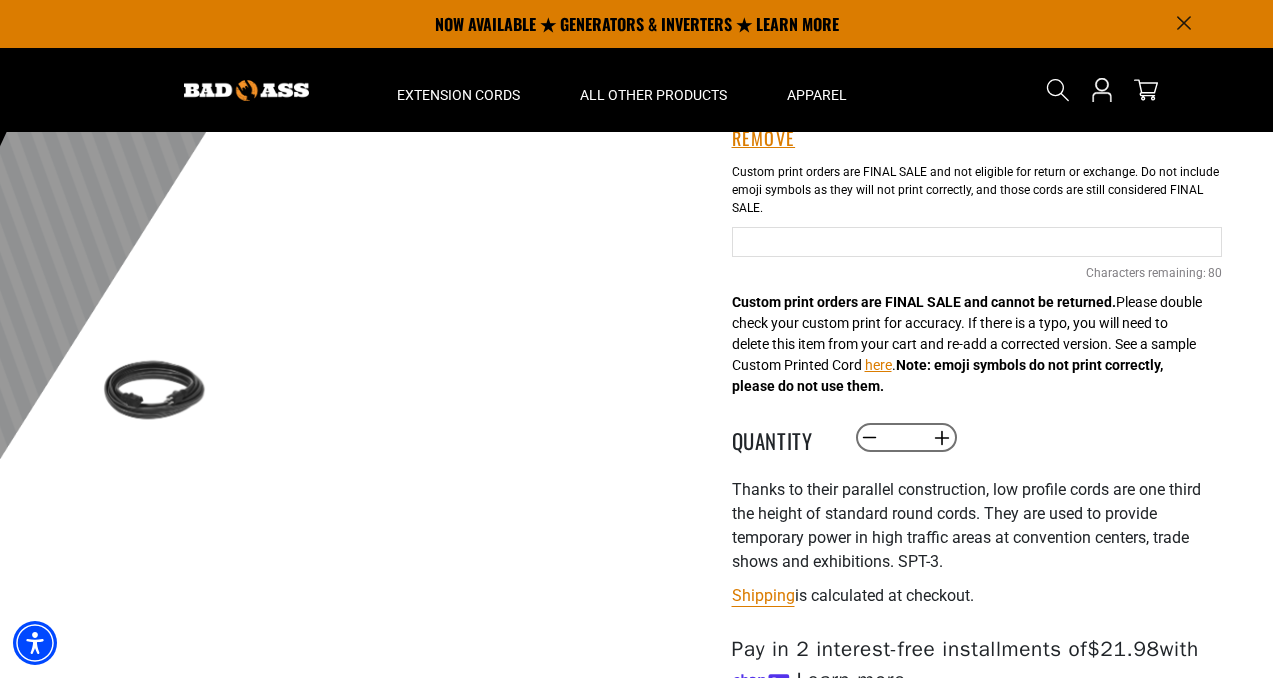click at bounding box center [977, 242] 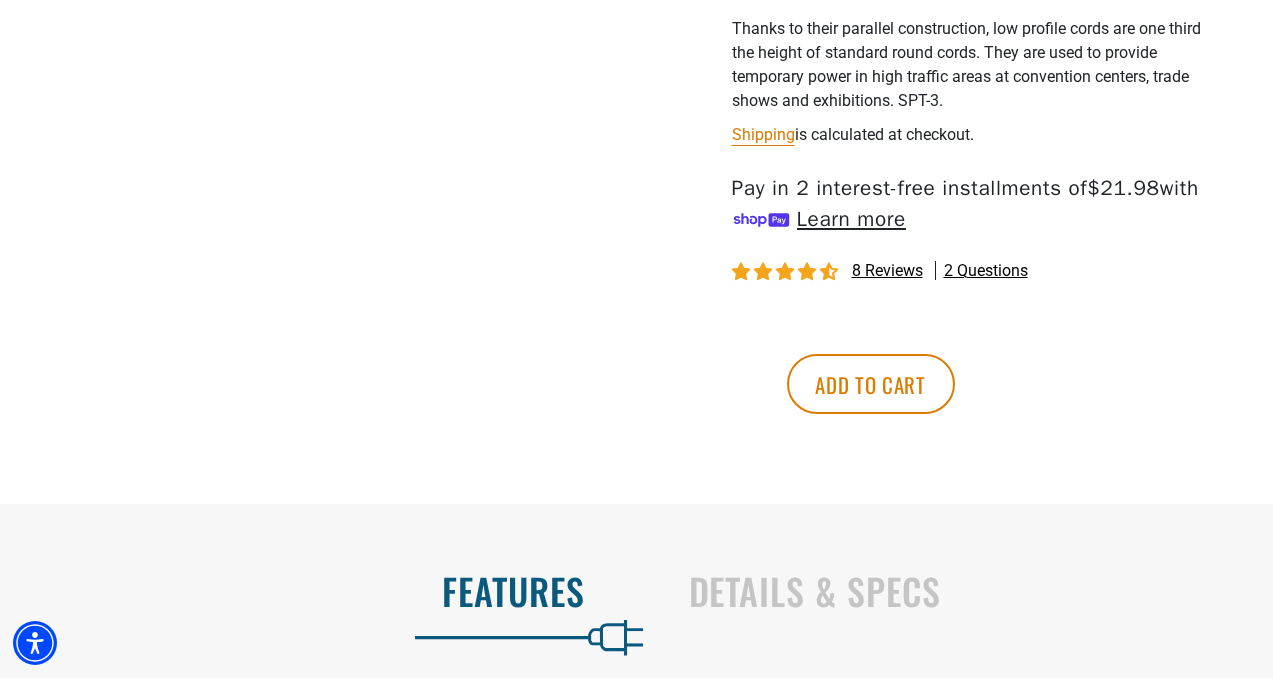 scroll, scrollTop: 945, scrollLeft: 0, axis: vertical 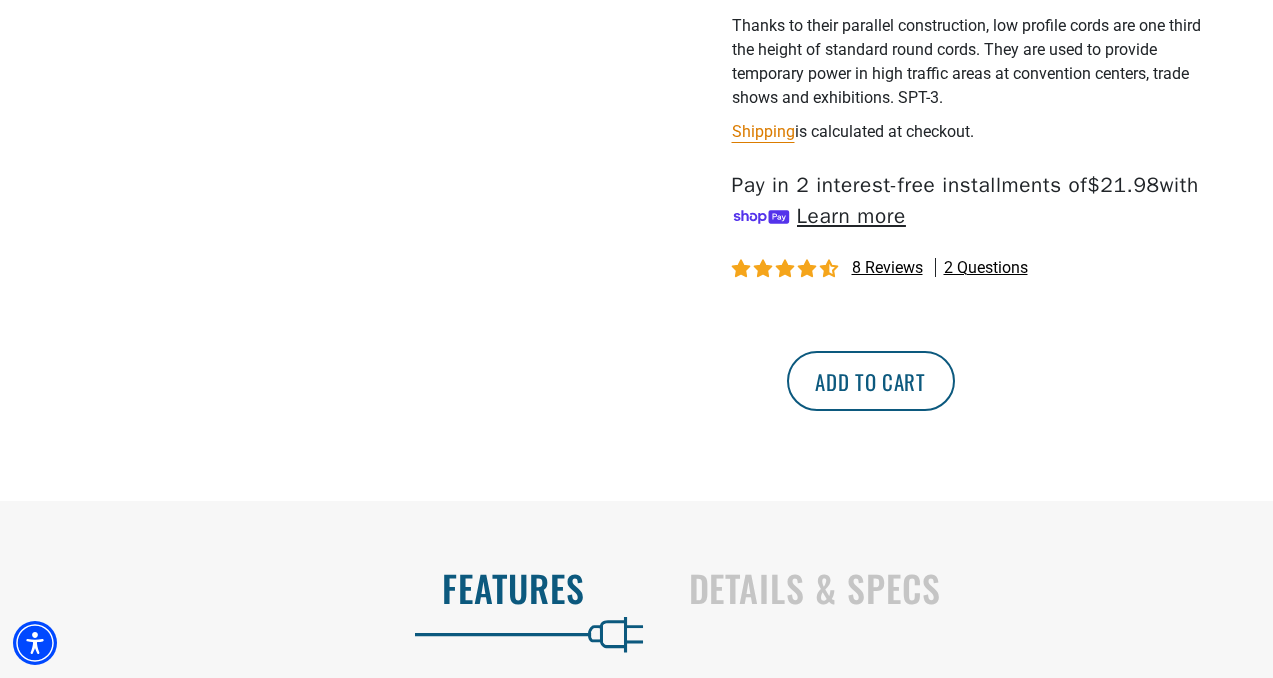 type on "**********" 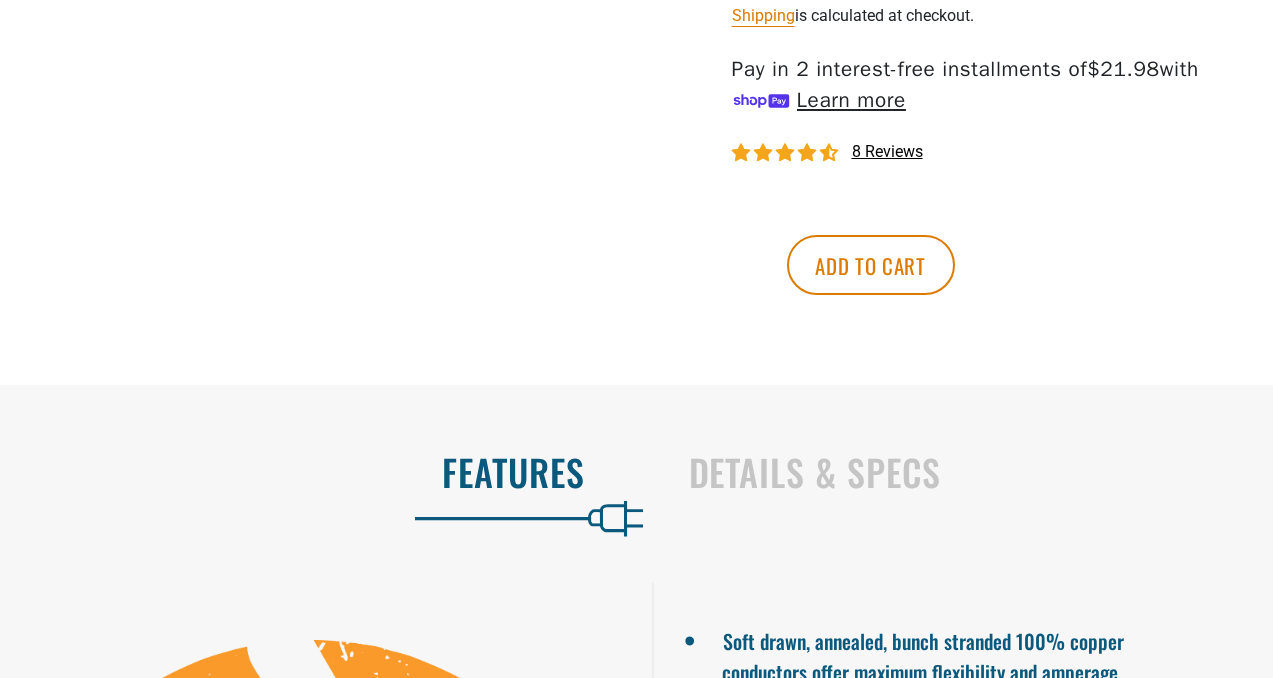 scroll, scrollTop: 945, scrollLeft: 0, axis: vertical 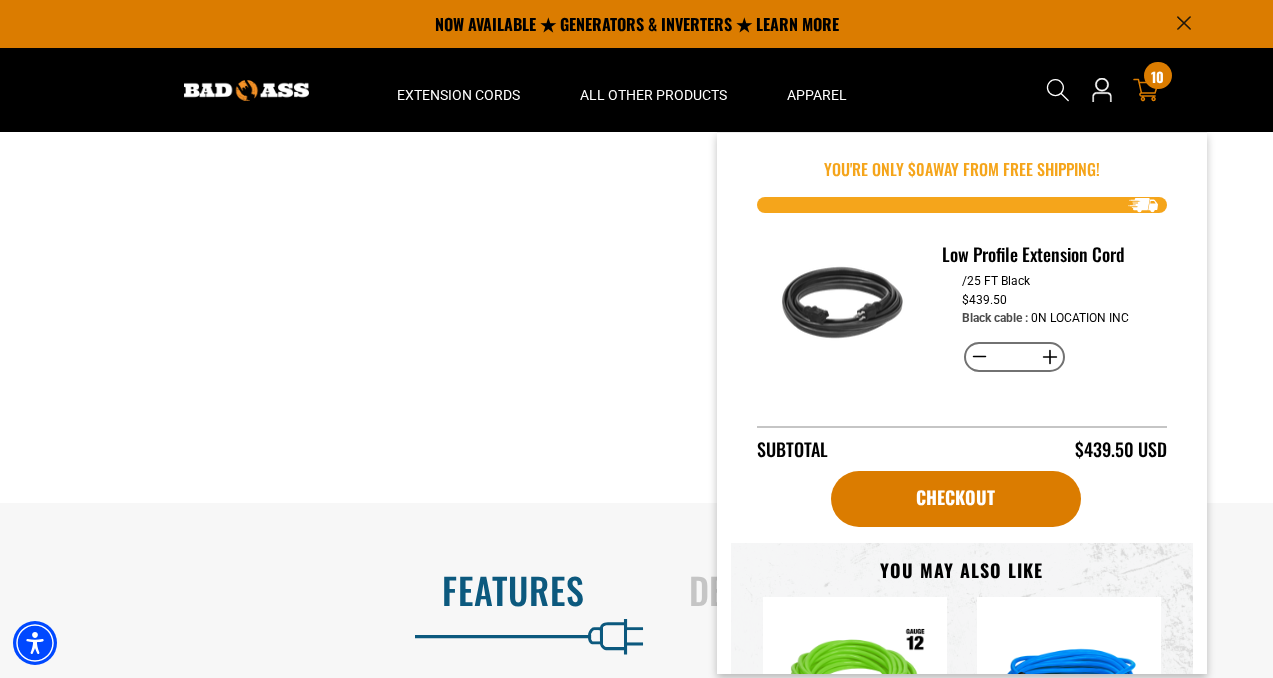 click on "10" at bounding box center [1157, 76] 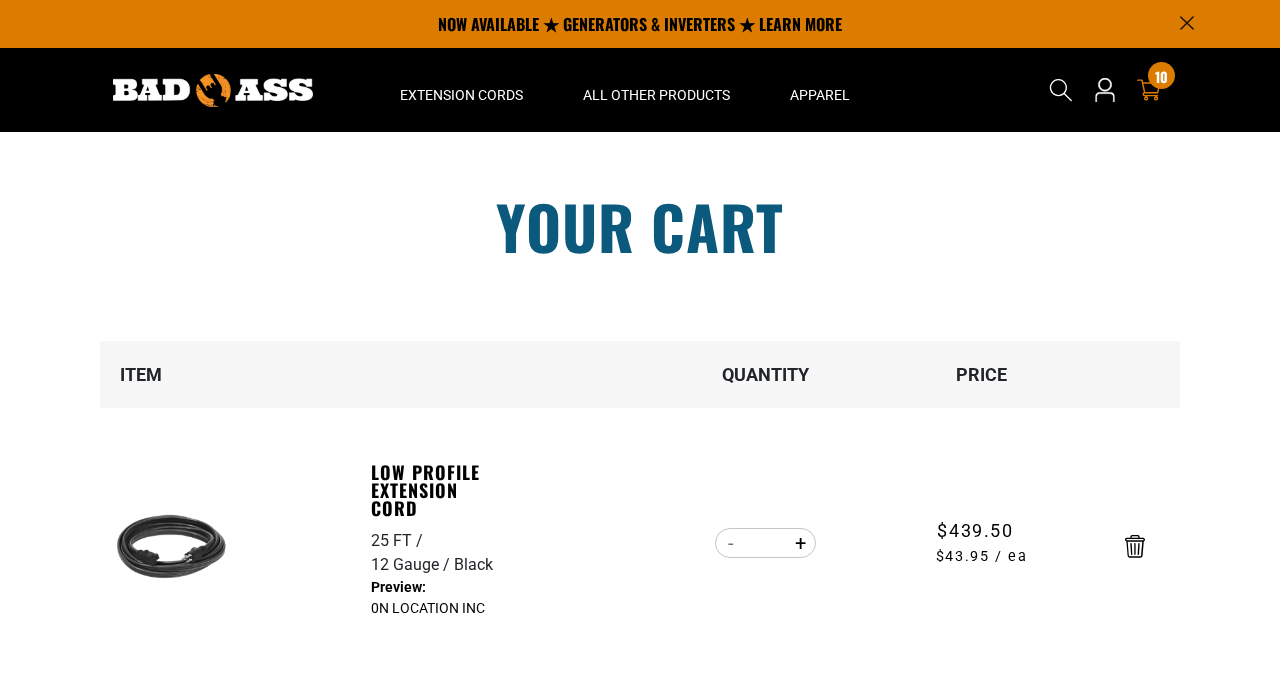 scroll, scrollTop: 0, scrollLeft: 0, axis: both 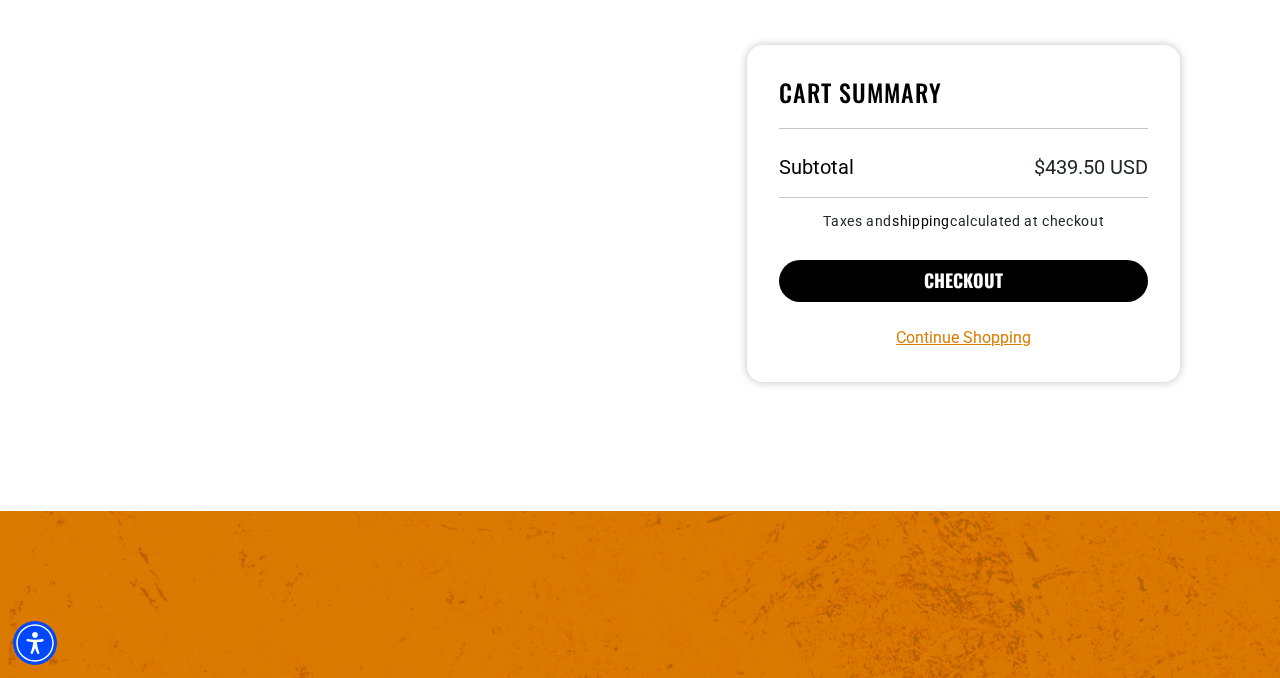 click on "Checkout" at bounding box center (963, 281) 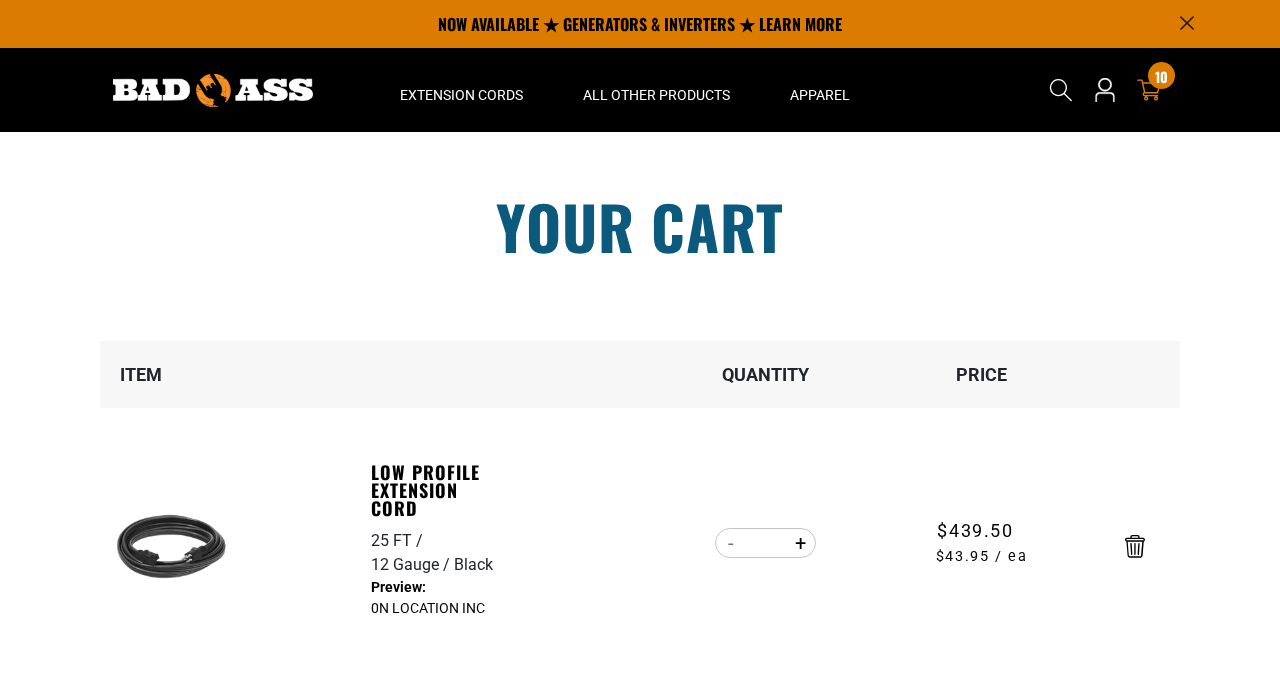 scroll, scrollTop: 684, scrollLeft: 0, axis: vertical 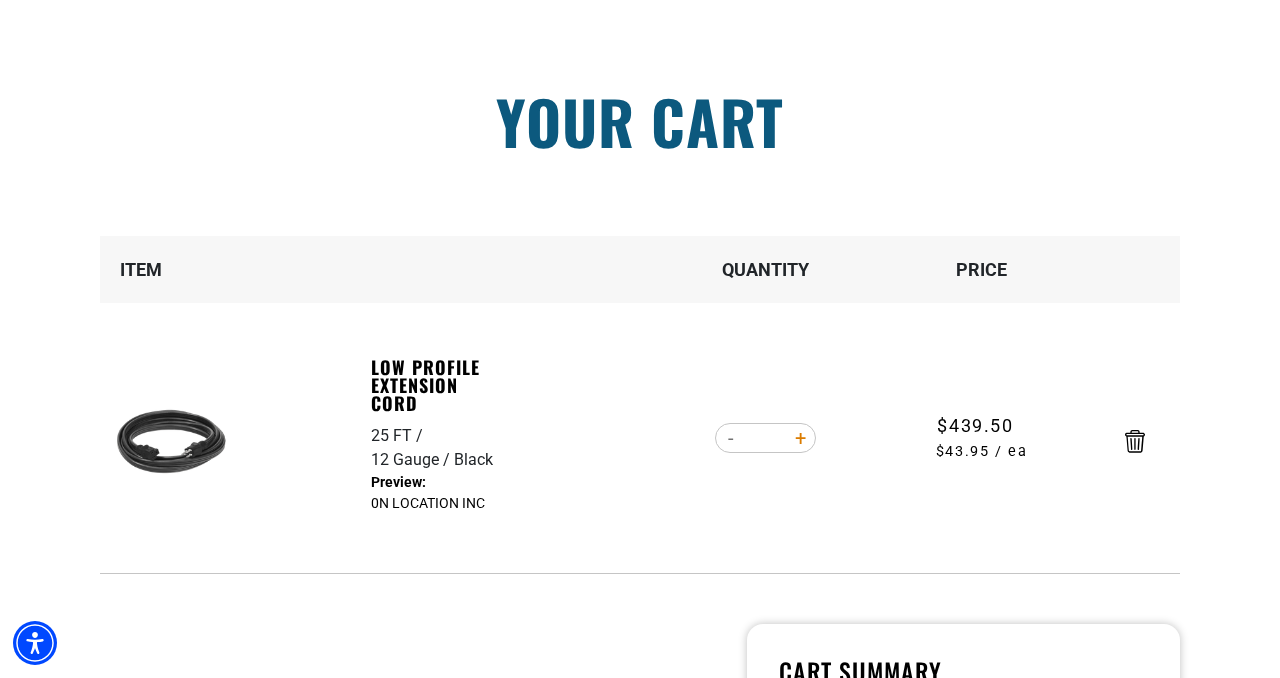 click on "Increase quantity for Low Profile Extension Cord" at bounding box center (800, 438) 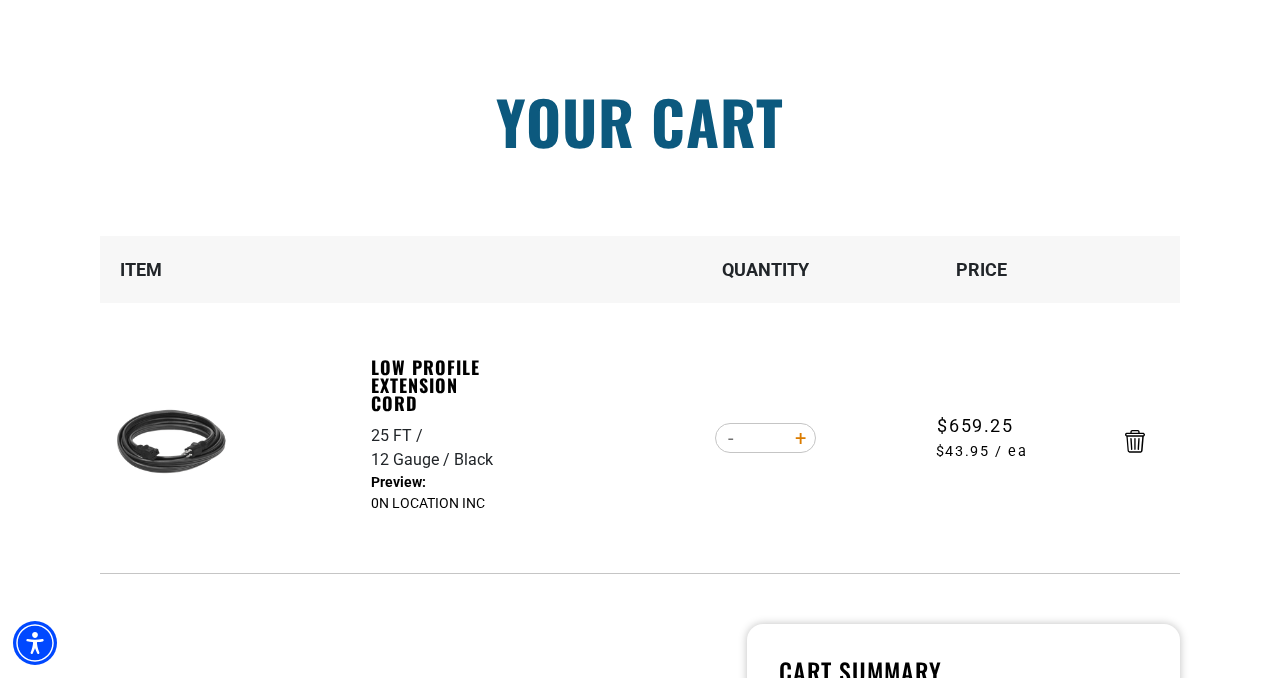 click on "Increase quantity for Low Profile Extension Cord" at bounding box center [800, 438] 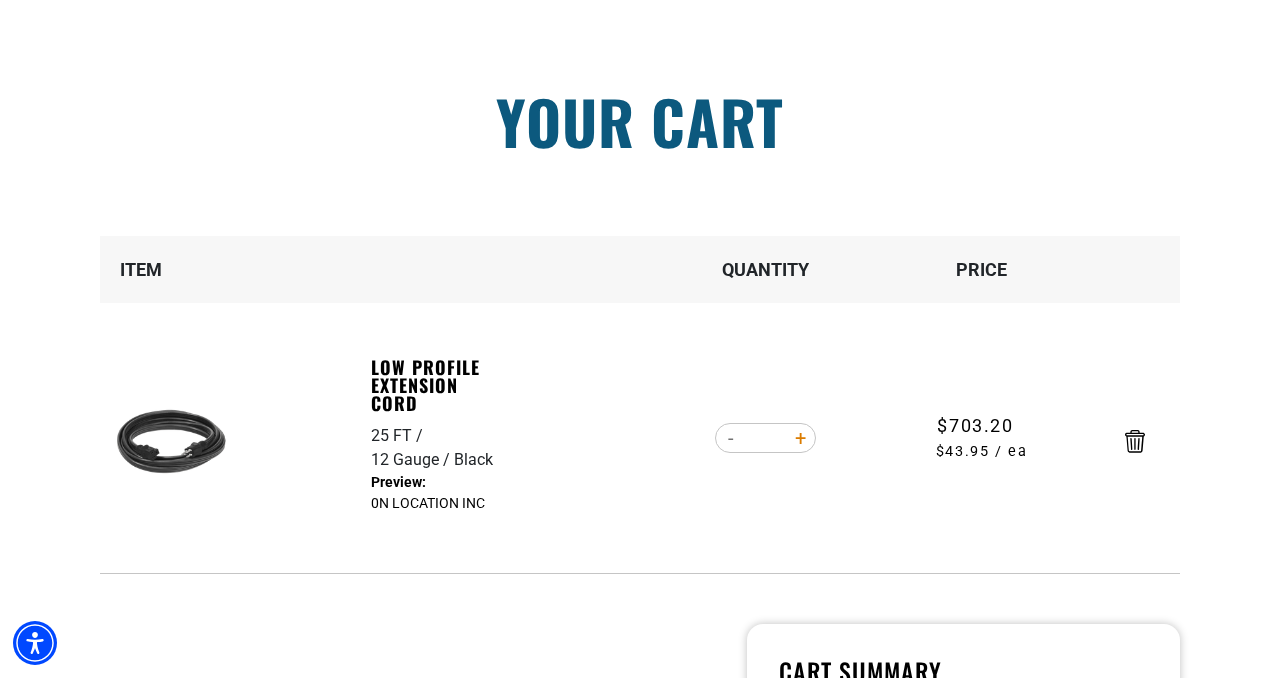 click on "Increase quantity for Low Profile Extension Cord" at bounding box center (800, 438) 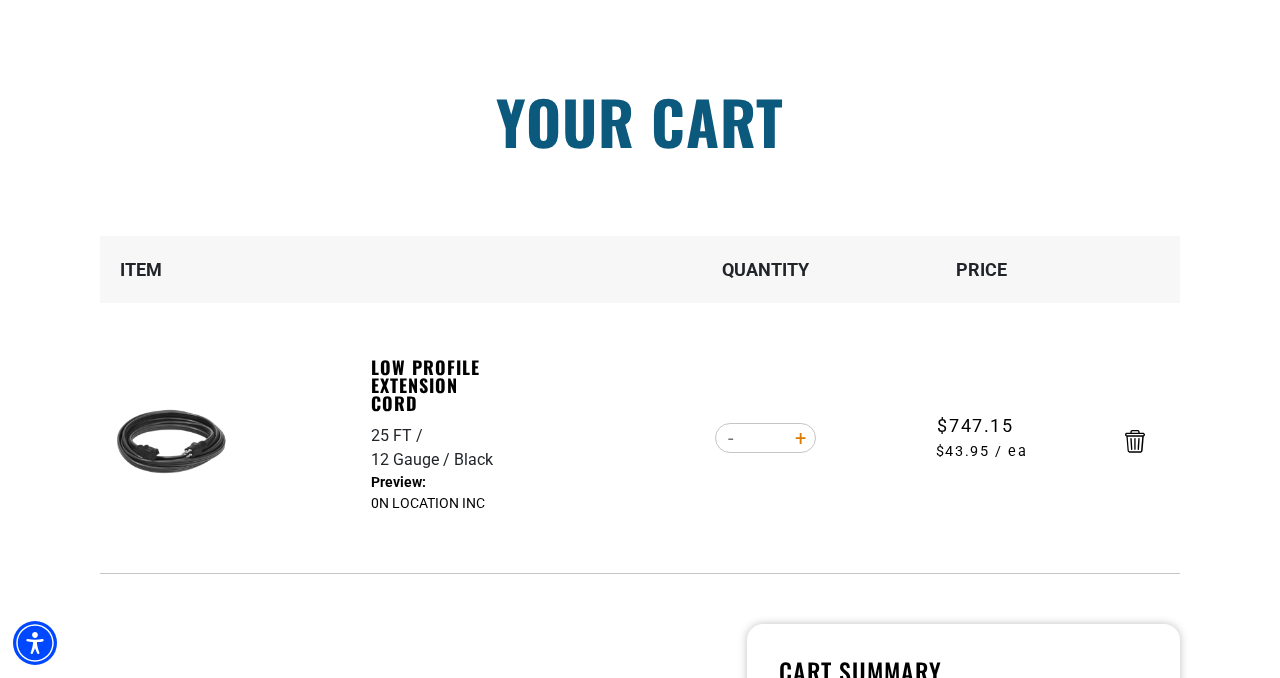 click on "Increase quantity for Low Profile Extension Cord" at bounding box center (800, 438) 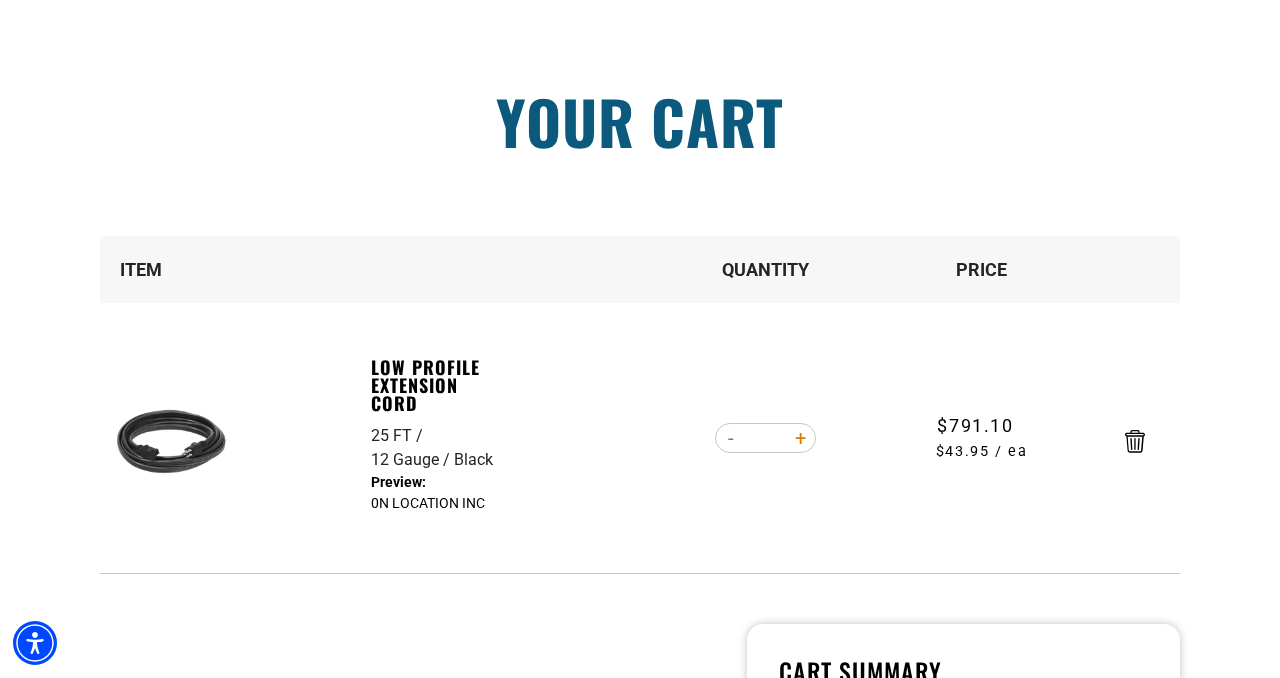 click on "Increase quantity for Low Profile Extension Cord" at bounding box center [800, 438] 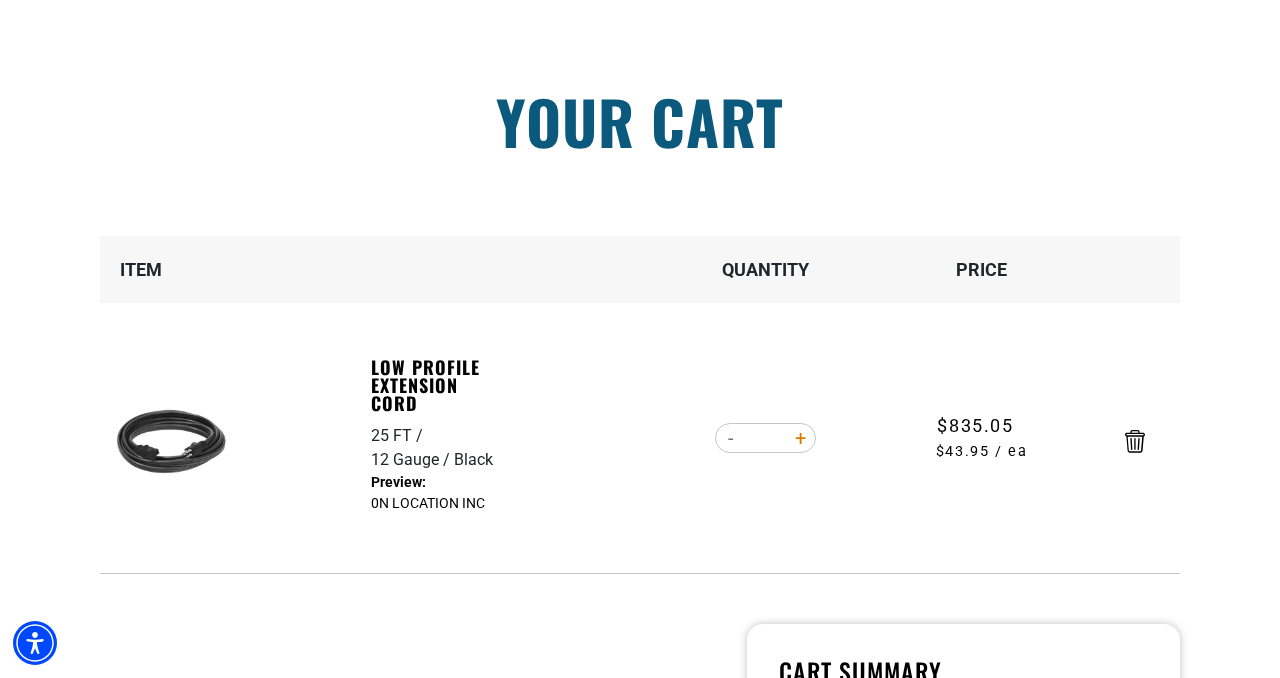 click on "Increase quantity for Low Profile Extension Cord" at bounding box center [800, 438] 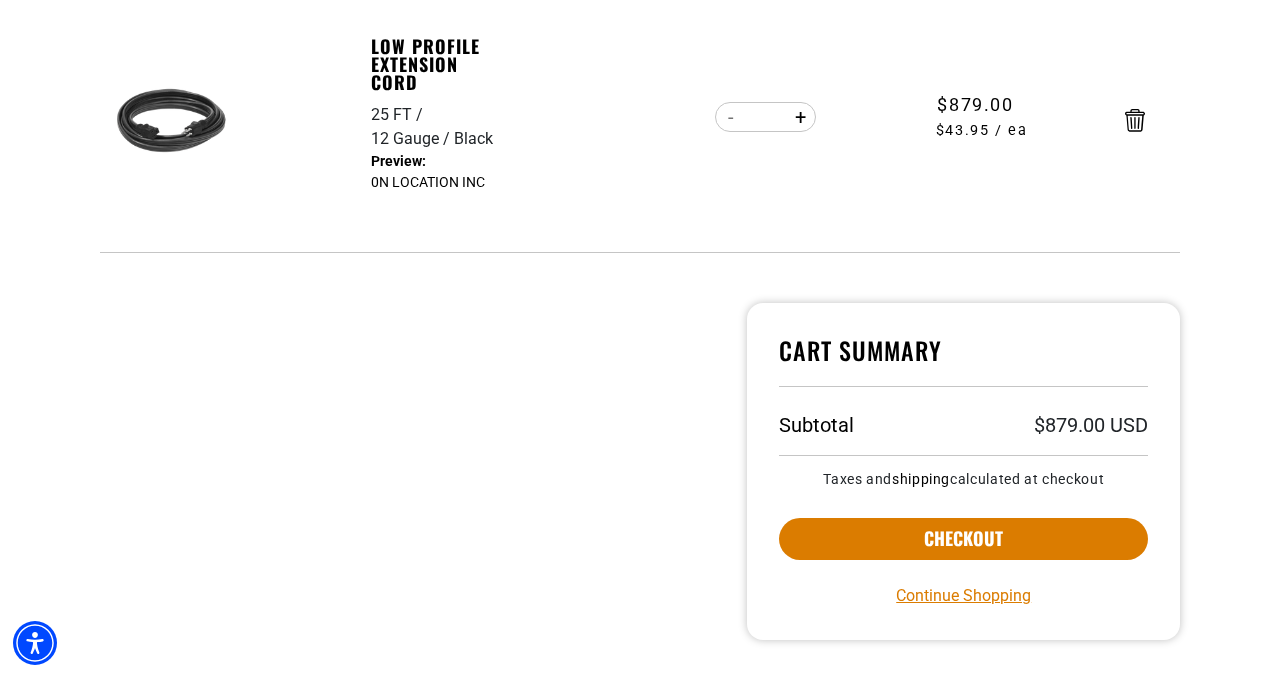scroll, scrollTop: 429, scrollLeft: 0, axis: vertical 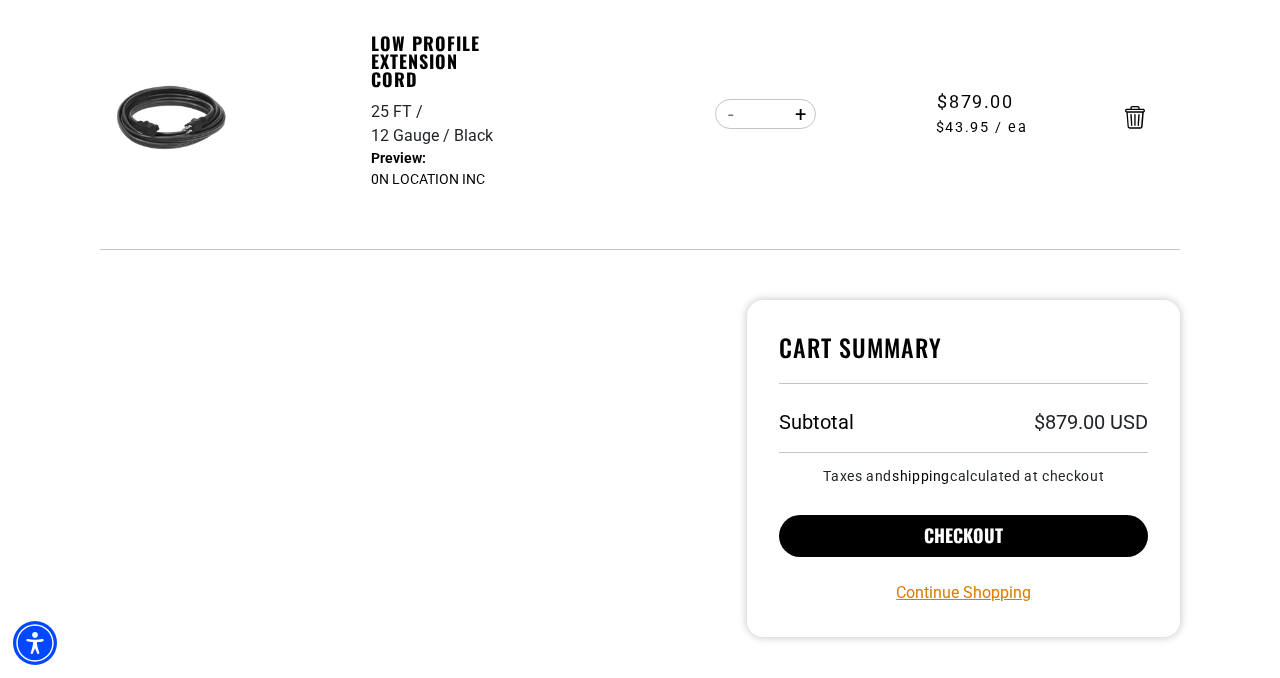 click on "Checkout" at bounding box center (963, 536) 